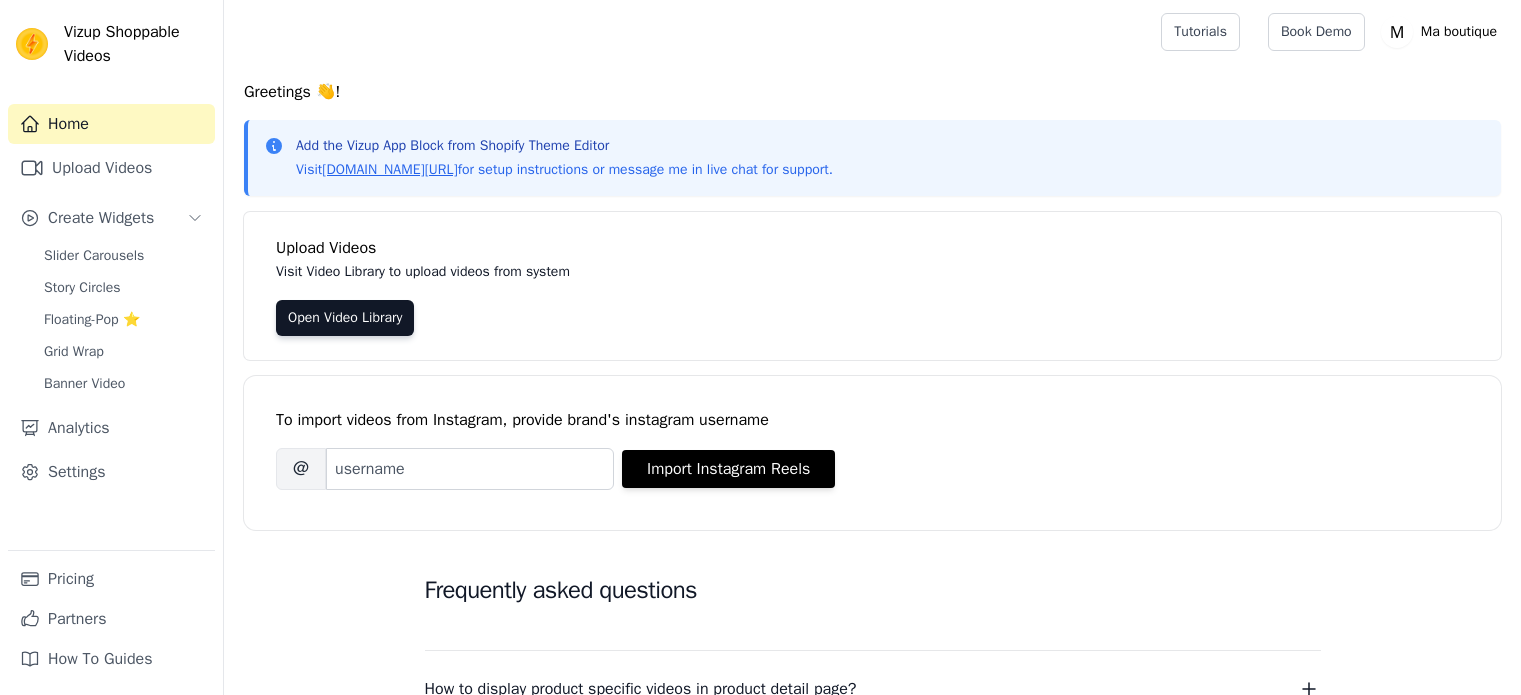 scroll, scrollTop: 0, scrollLeft: 0, axis: both 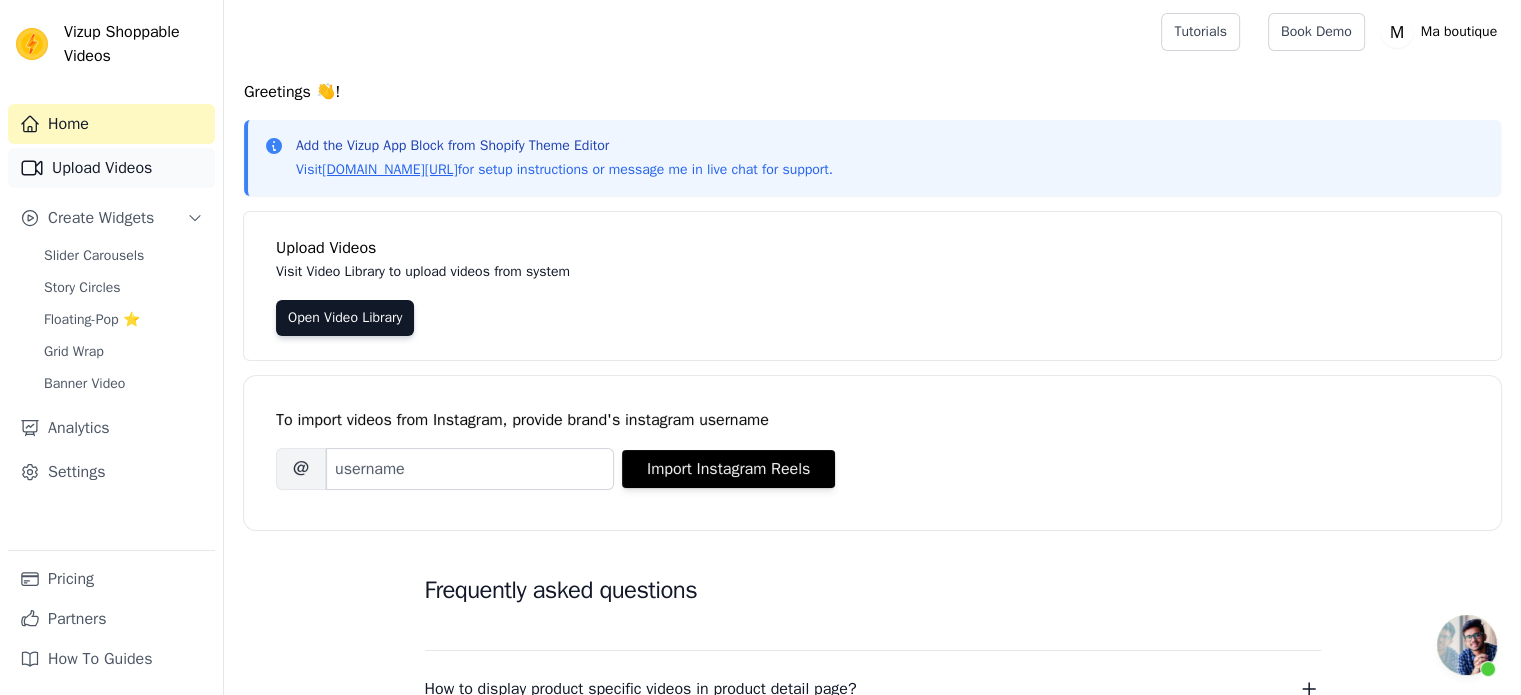 click on "Upload Videos" at bounding box center [111, 168] 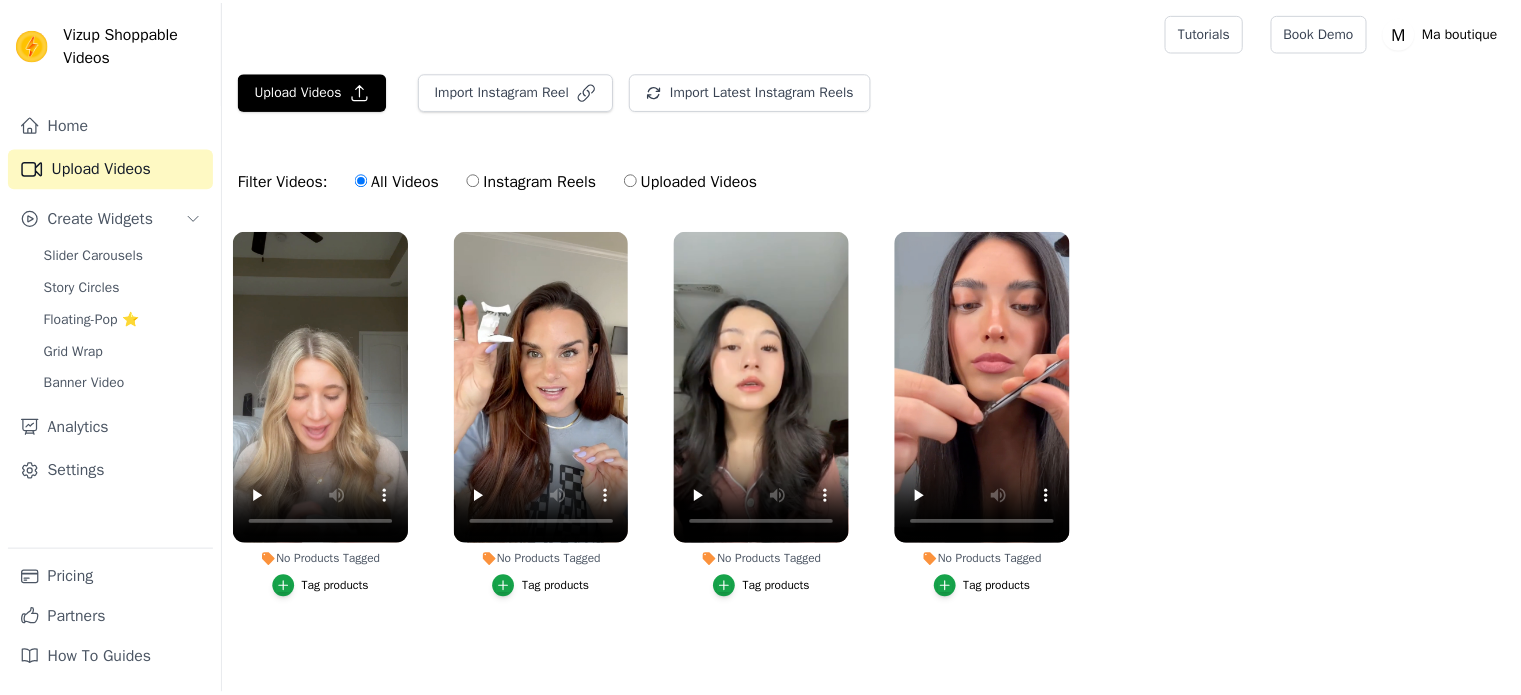 scroll, scrollTop: 0, scrollLeft: 0, axis: both 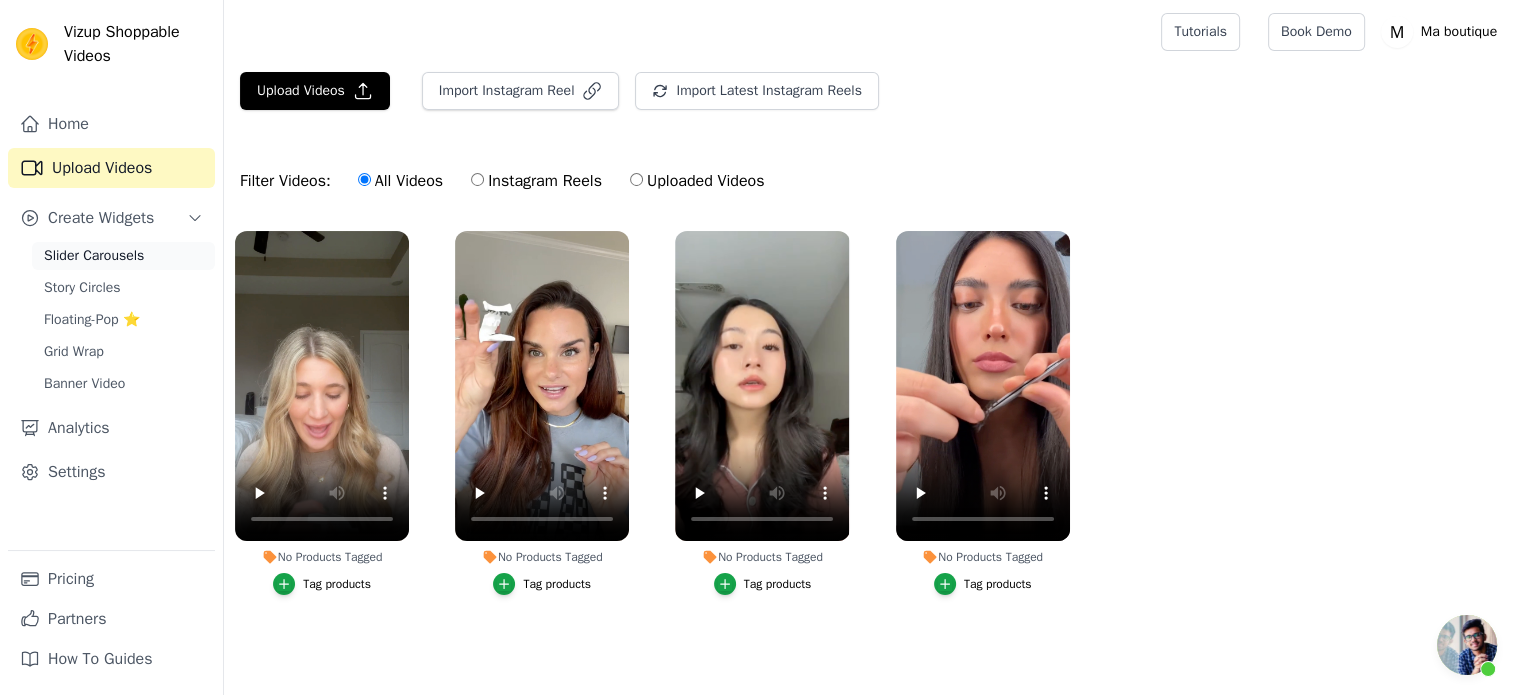 click on "Slider Carousels" at bounding box center [94, 256] 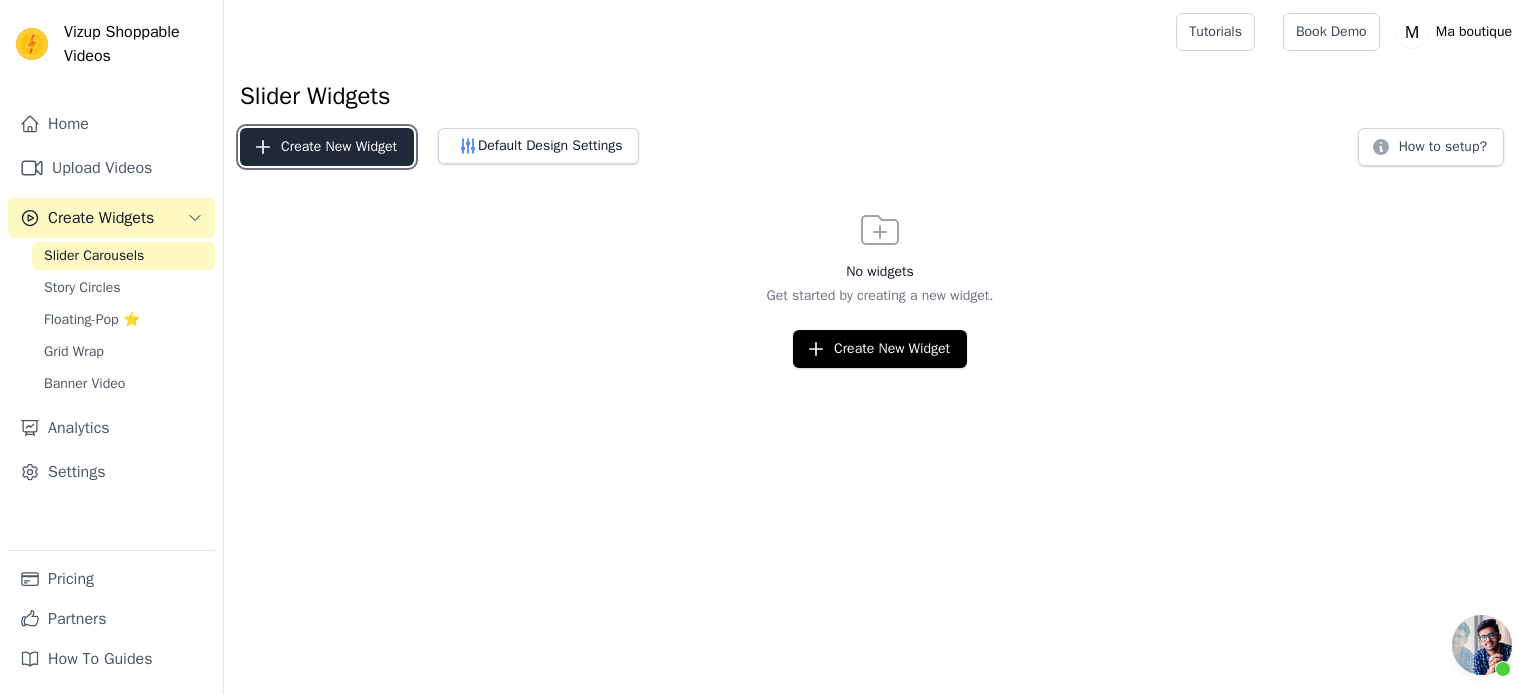 click on "Create New Widget" at bounding box center (327, 147) 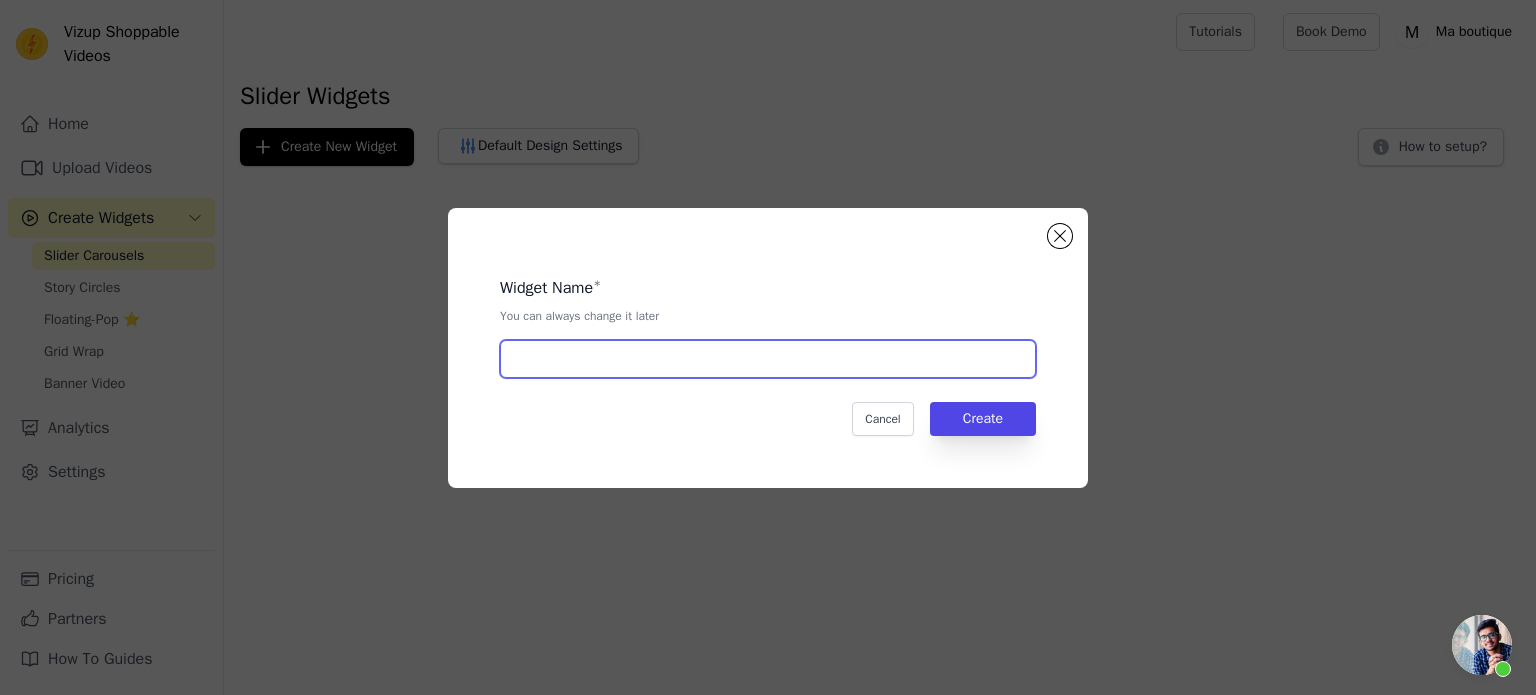 click at bounding box center (768, 359) 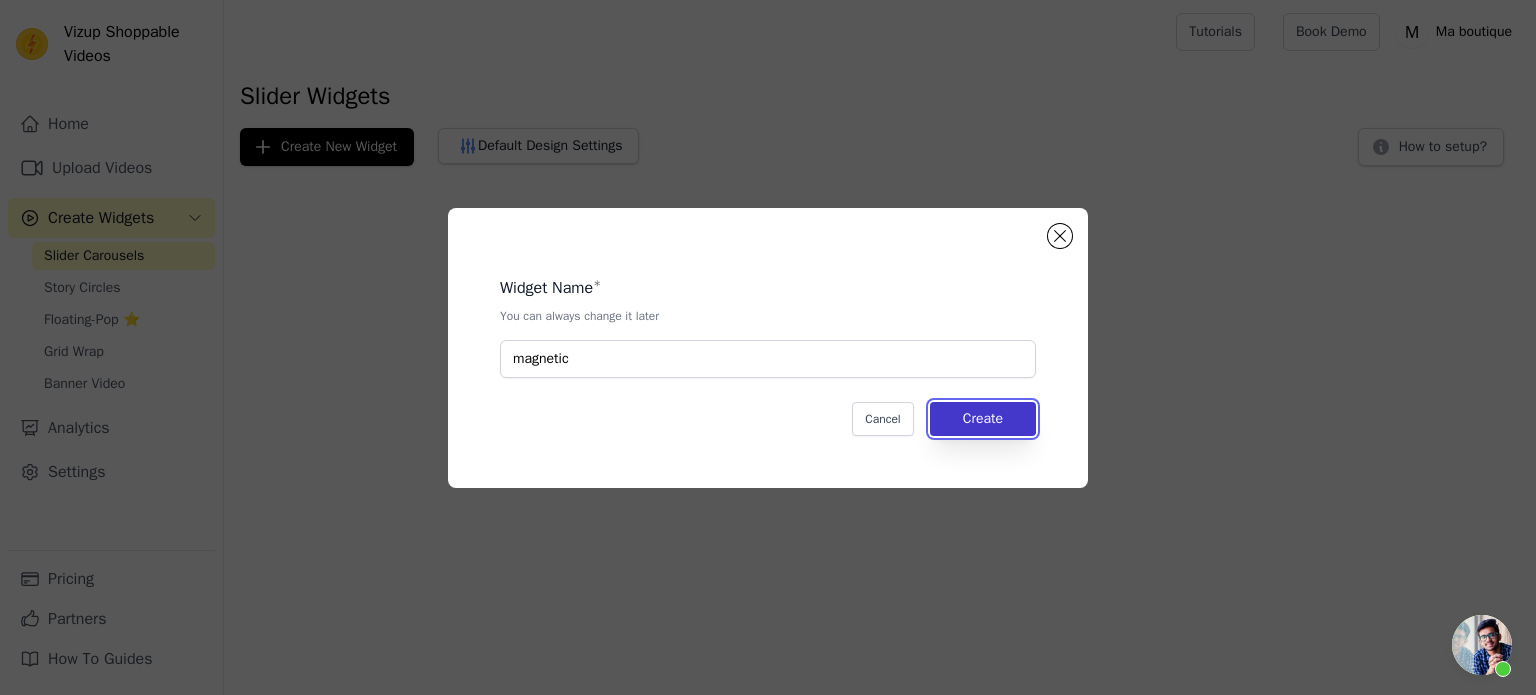 click on "Create" at bounding box center [983, 419] 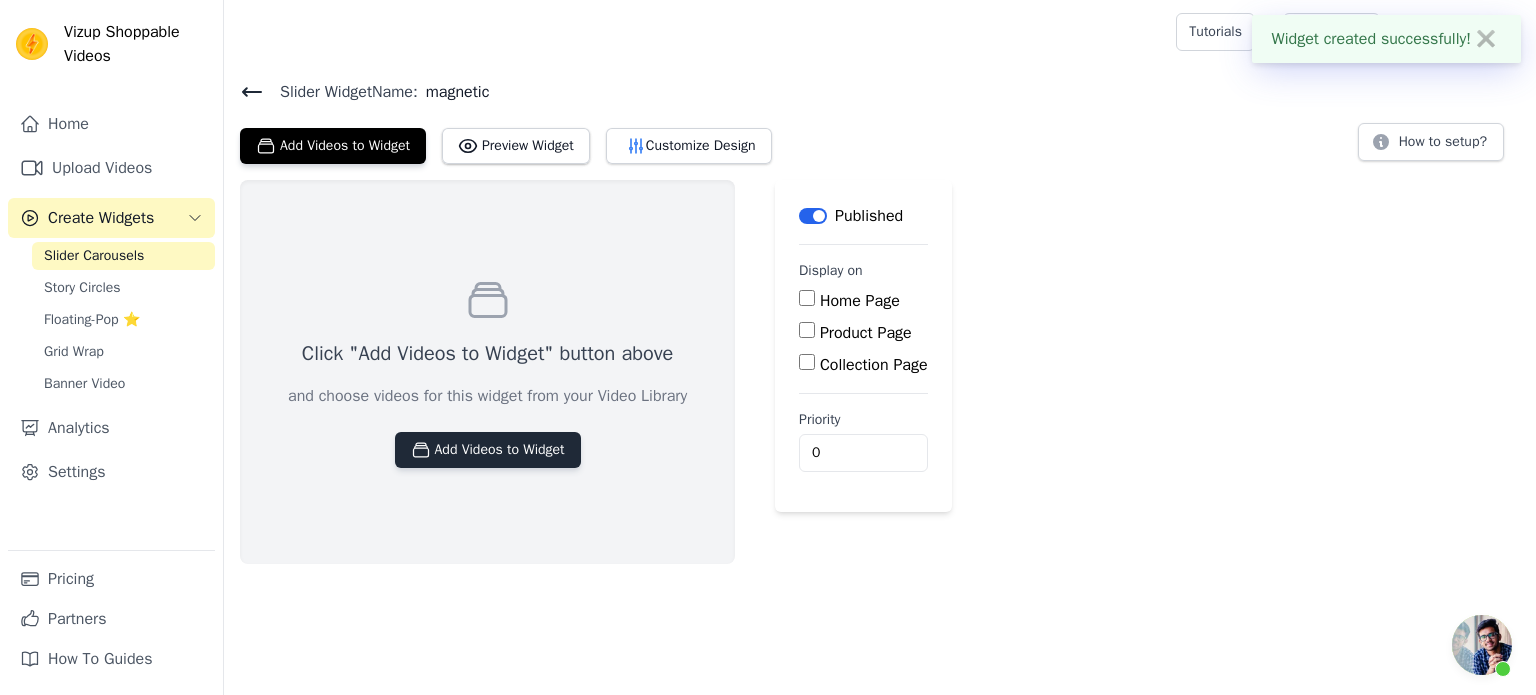 click on "Add Videos to Widget" at bounding box center [488, 450] 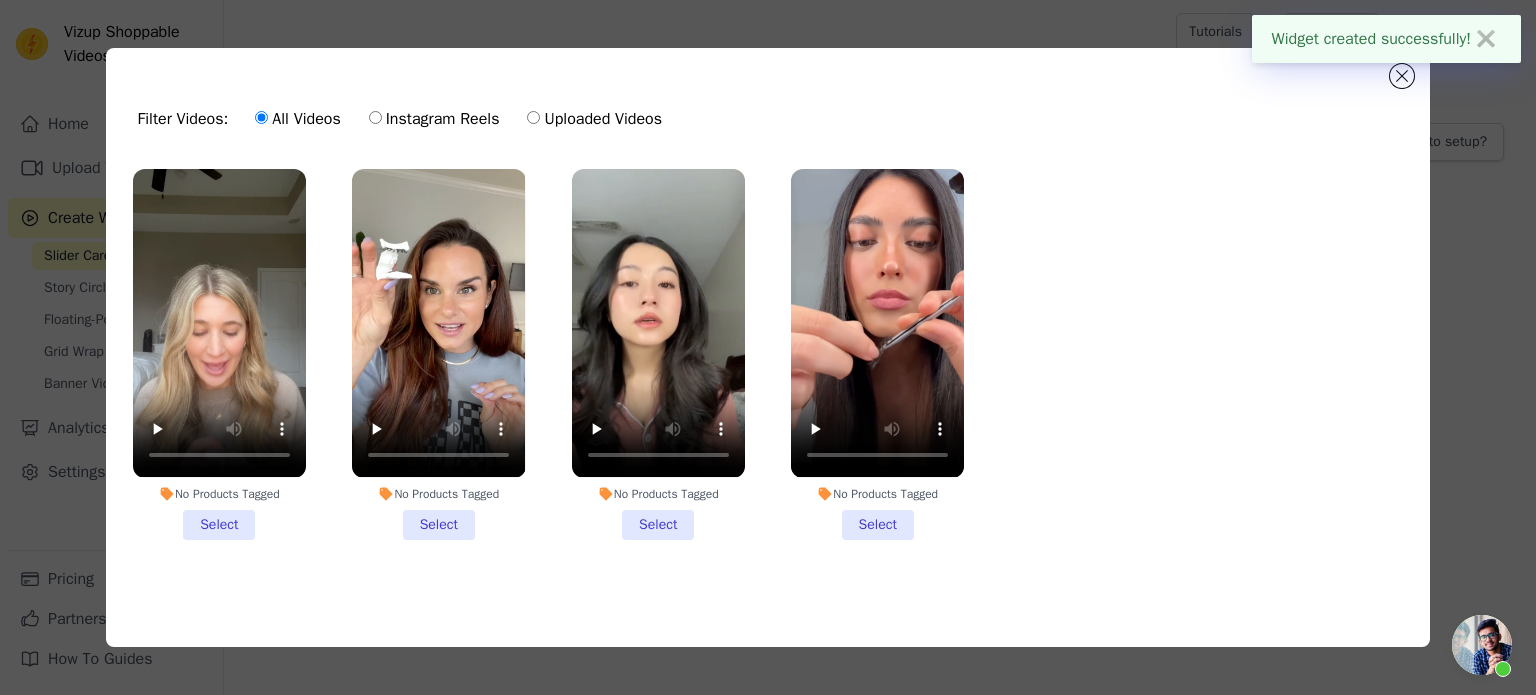 click on "No Products Tagged     Select" at bounding box center (219, 354) 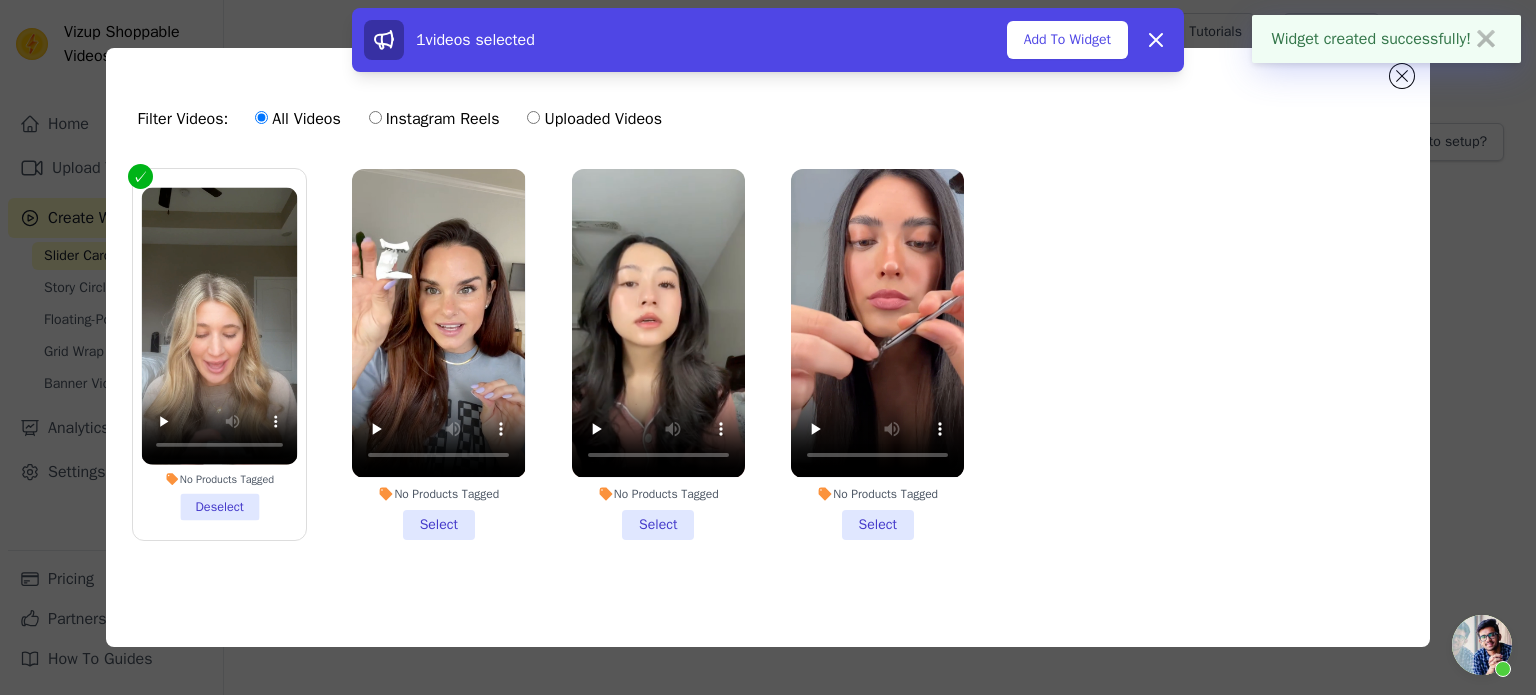 drag, startPoint x: 440, startPoint y: 508, endPoint x: 467, endPoint y: 510, distance: 27.073973 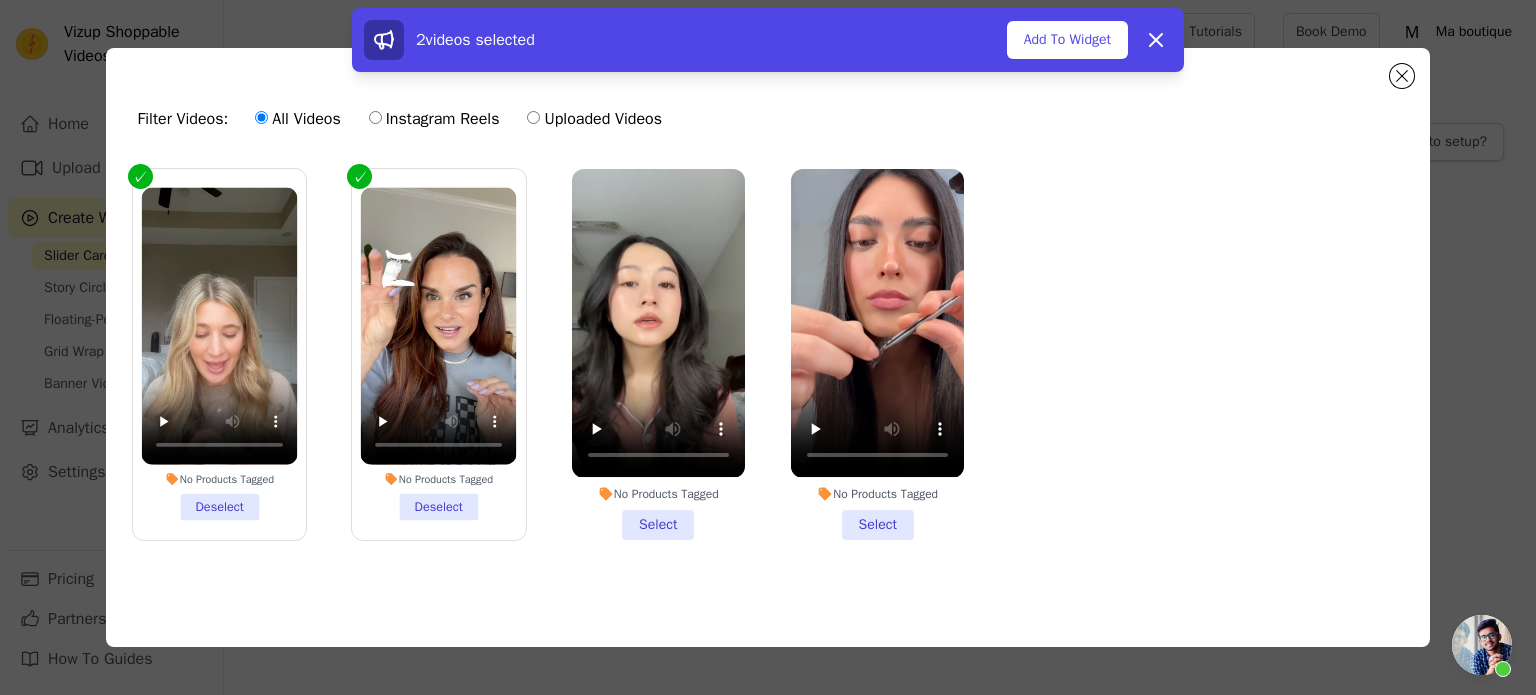 click on "No Products Tagged     Deselect" at bounding box center (219, 354) 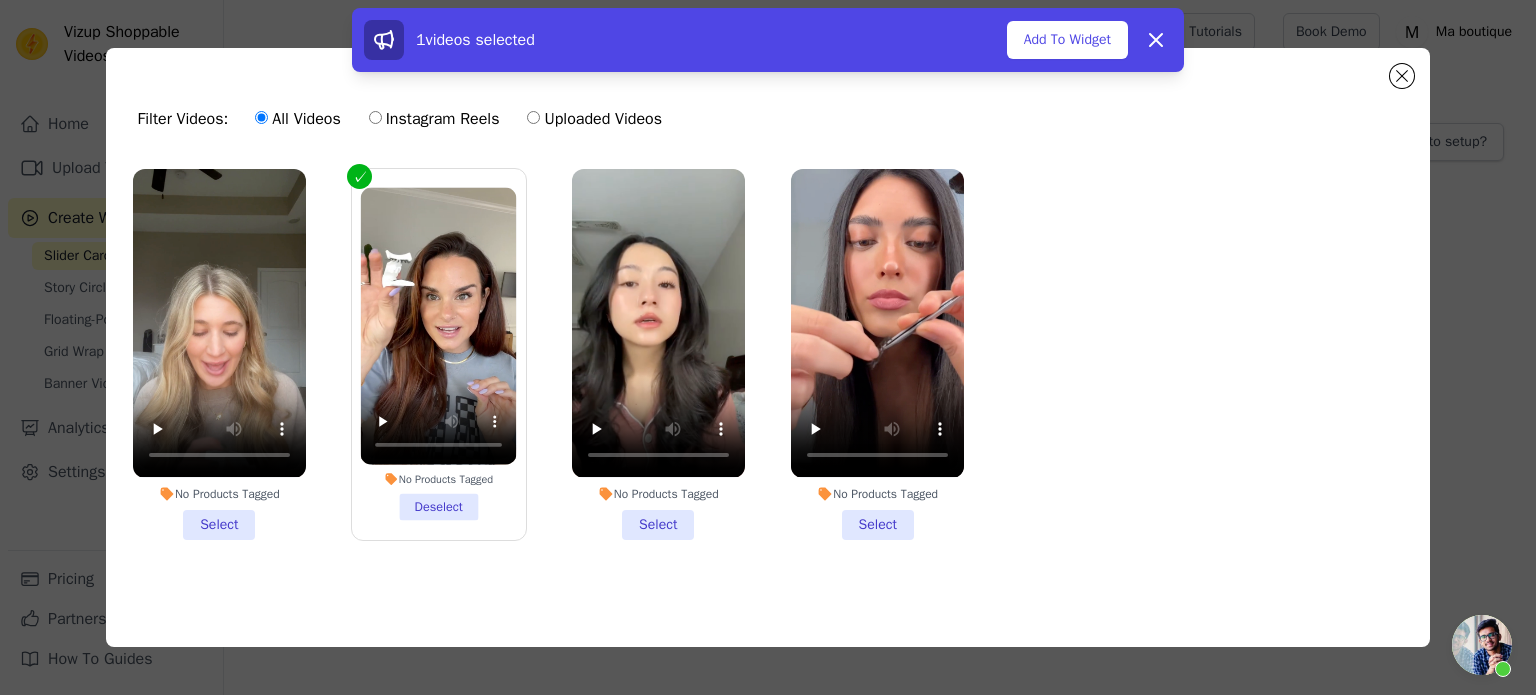 click on "No Products Tagged     Deselect" at bounding box center [439, 354] 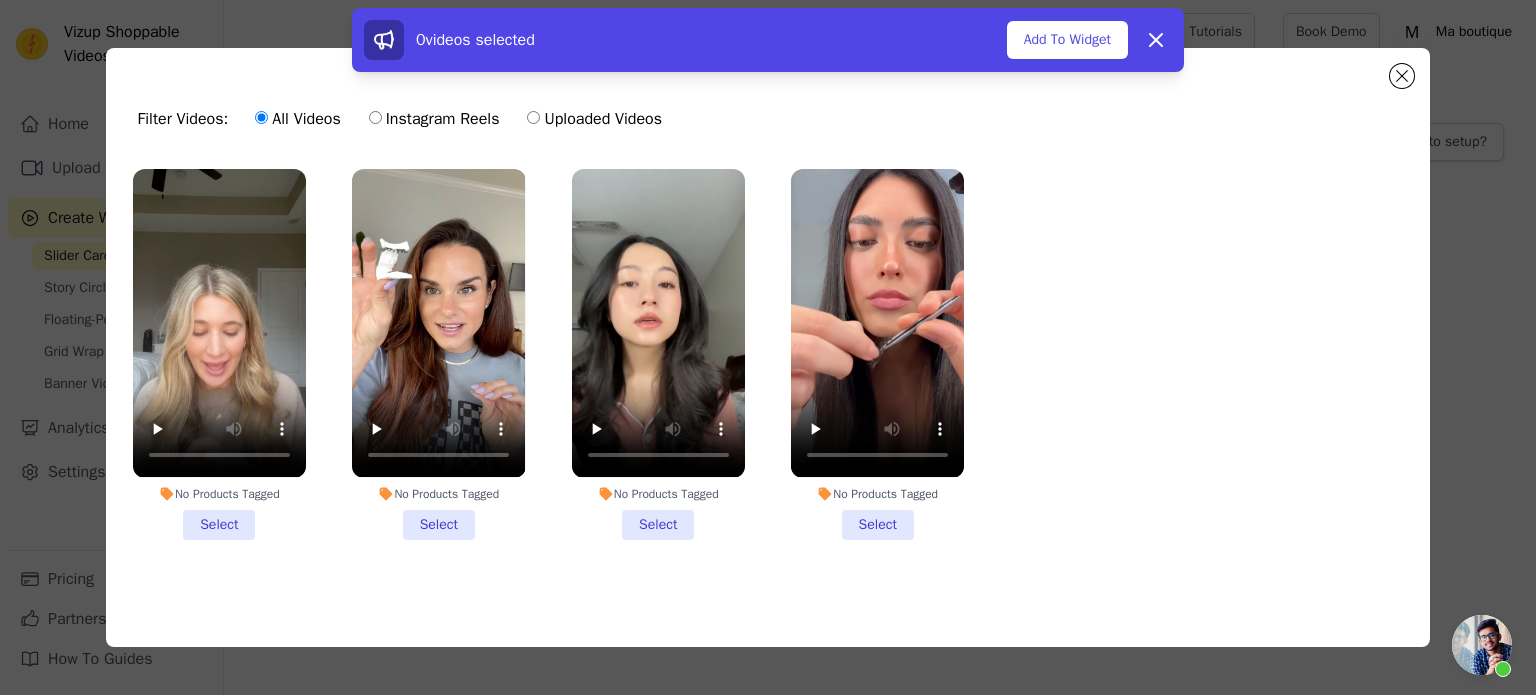 click on "No Products Tagged     Select" at bounding box center [877, 354] 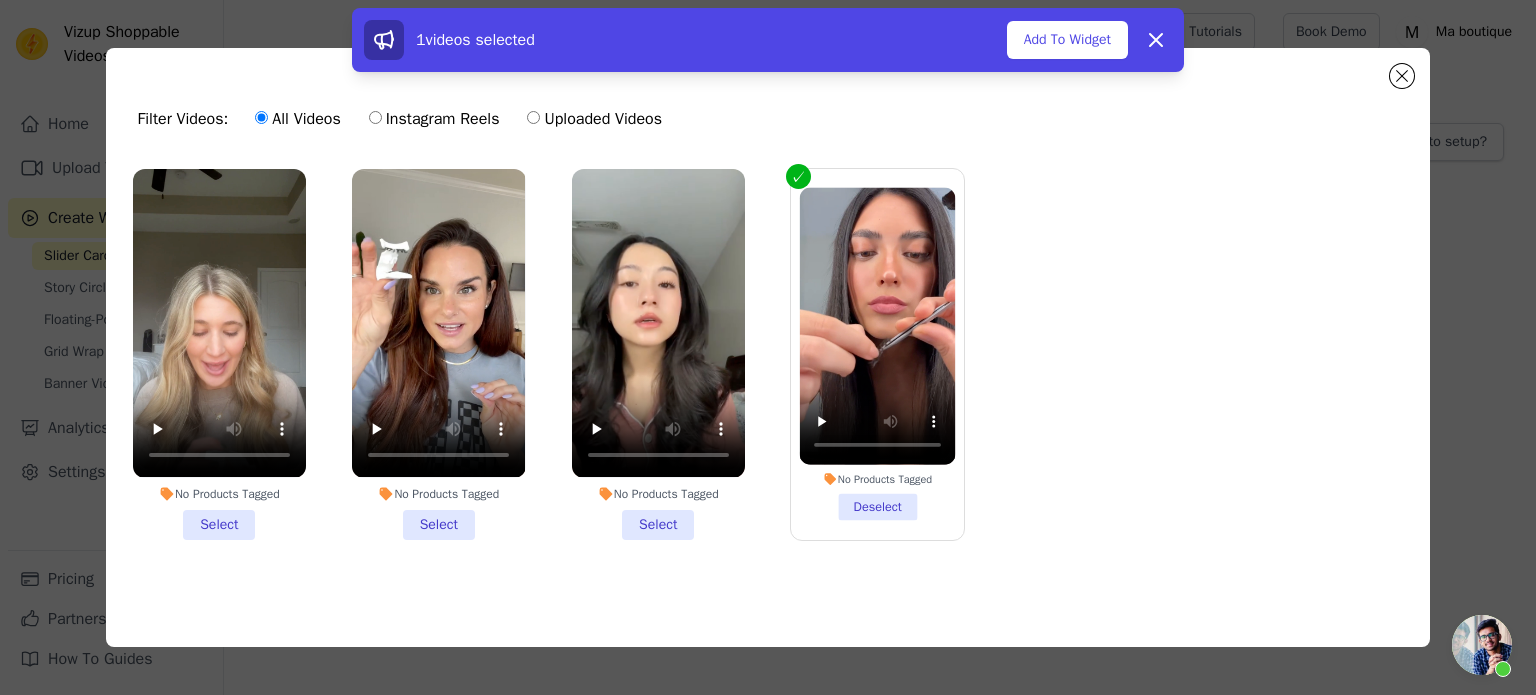 click on "No Products Tagged     Select" at bounding box center [438, 354] 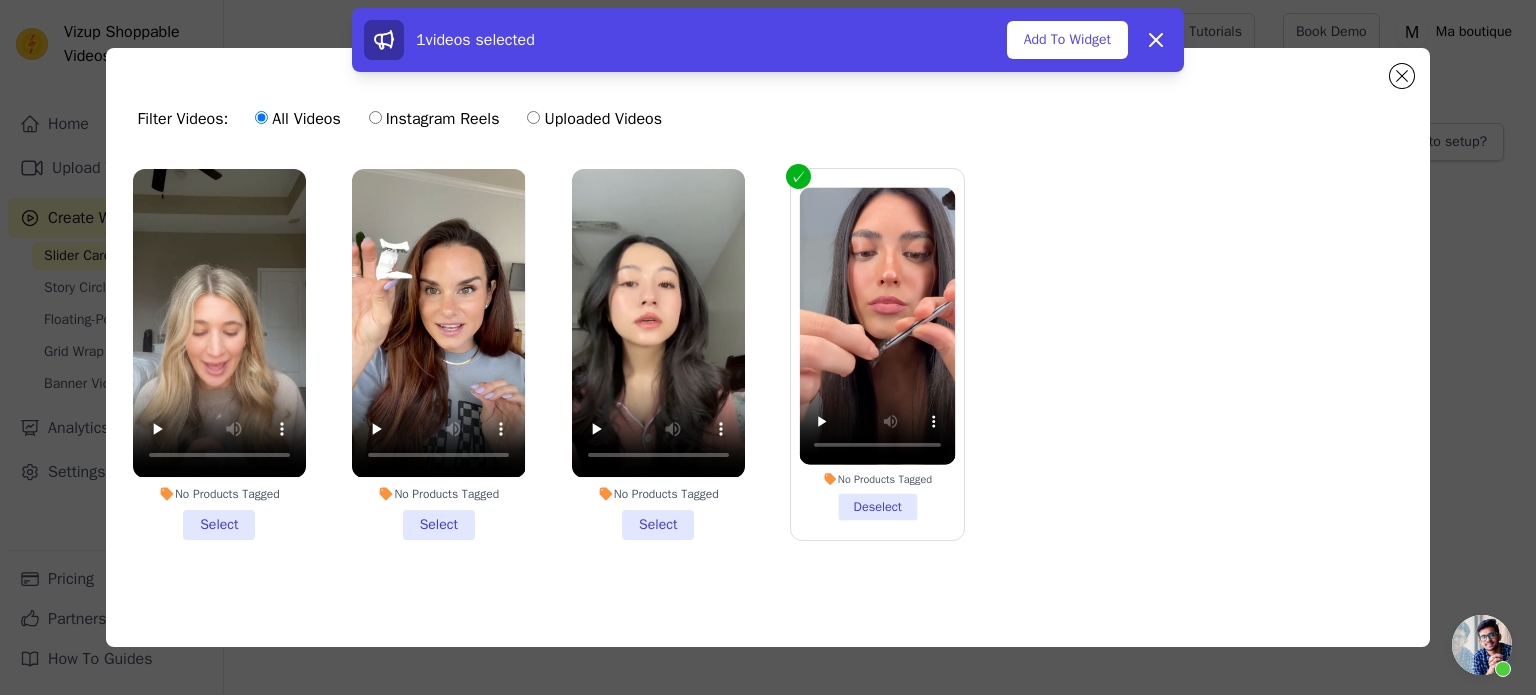 click on "No Products Tagged     Select" at bounding box center [0, 0] 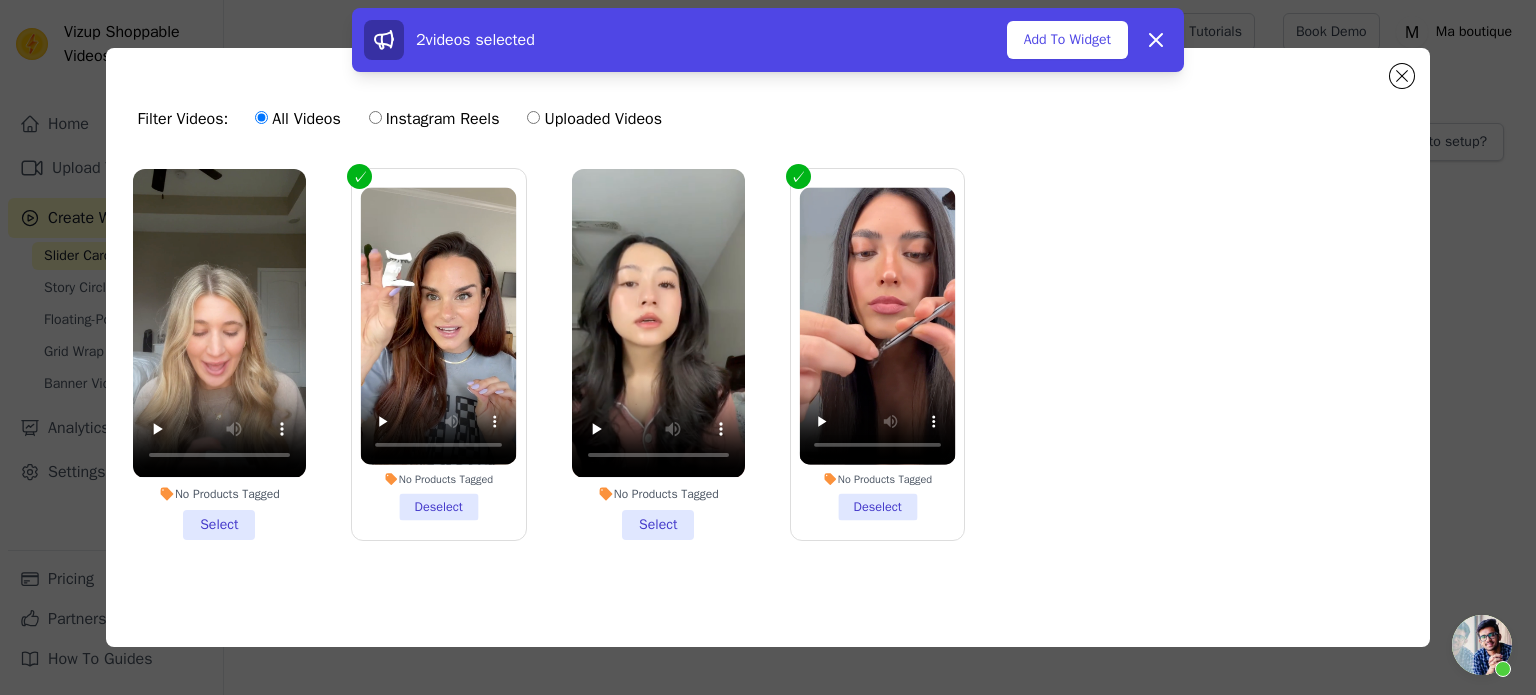 click on "No Products Tagged     Select" at bounding box center (658, 354) 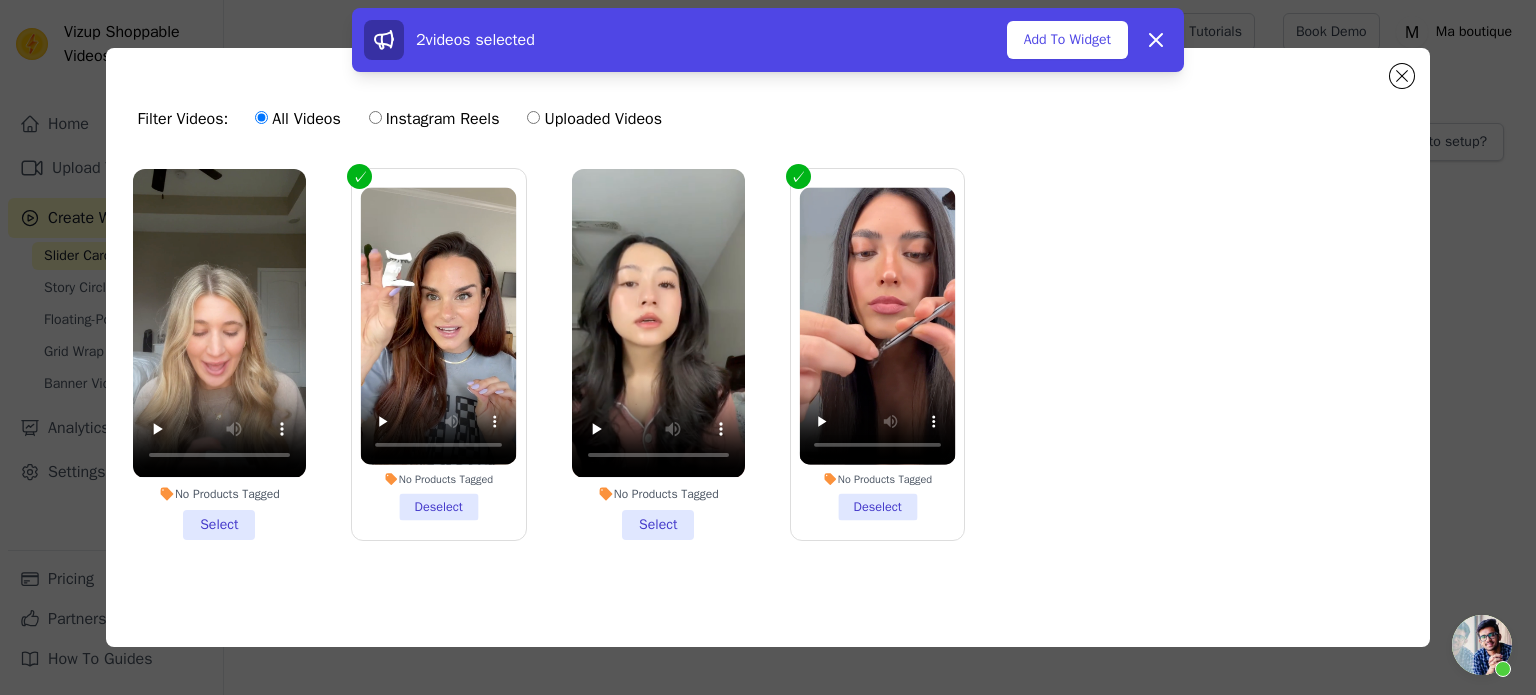 click on "No Products Tagged     Select" at bounding box center [0, 0] 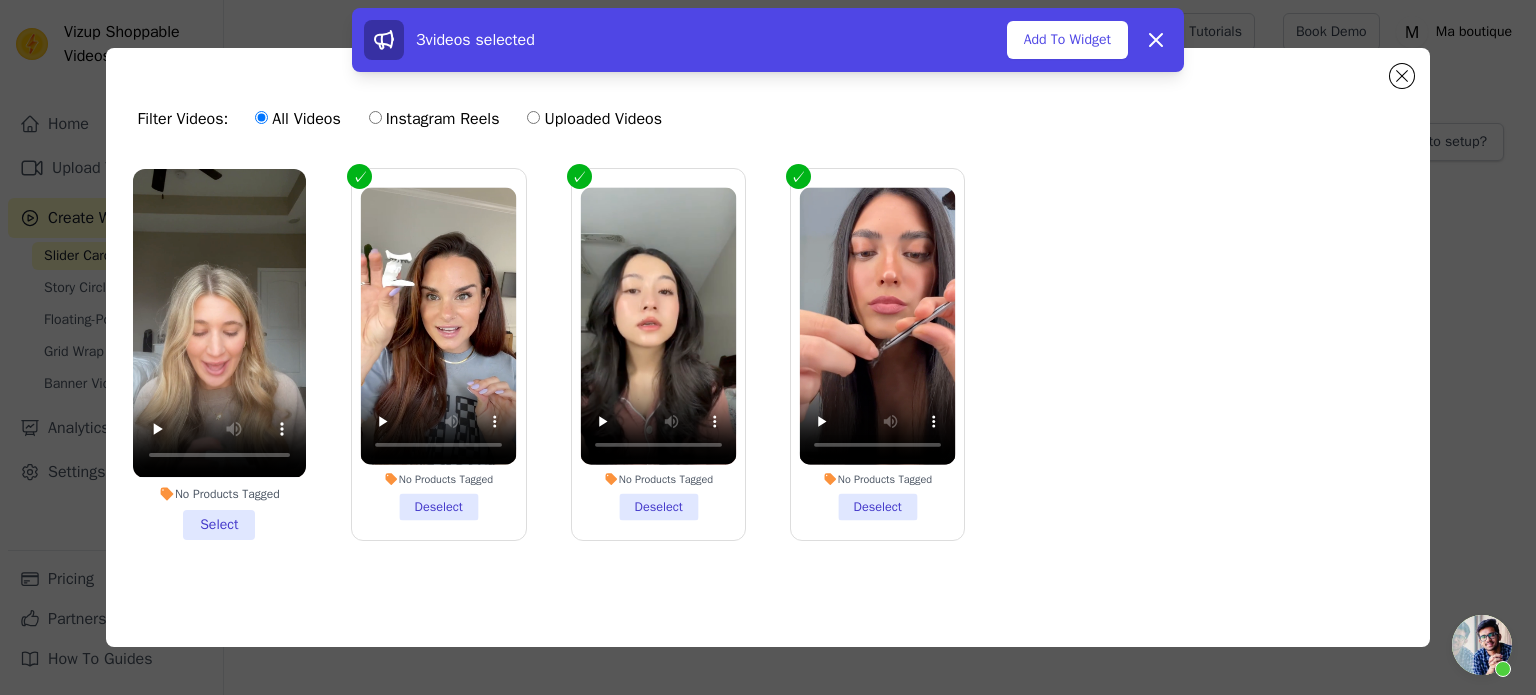 click on "No Products Tagged     Select" at bounding box center [219, 354] 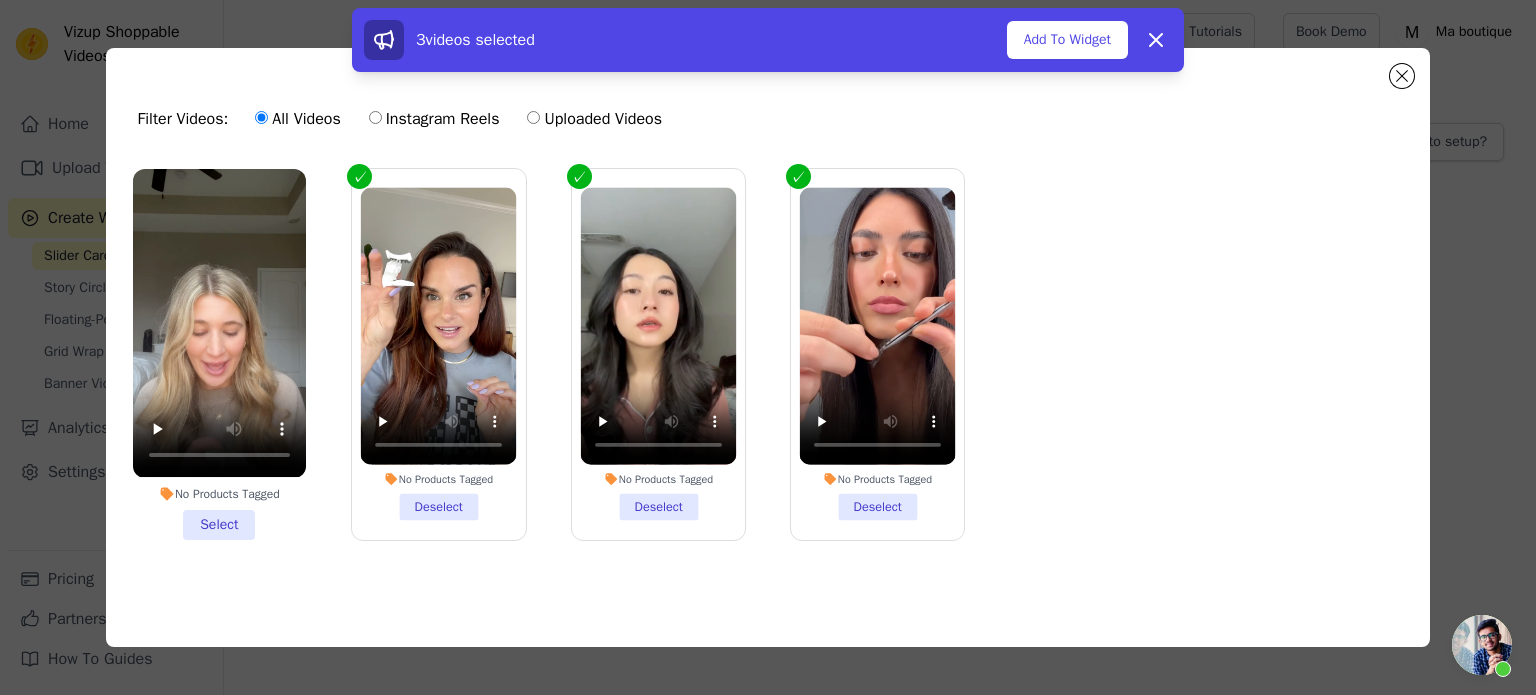 click on "No Products Tagged     Select" at bounding box center (0, 0) 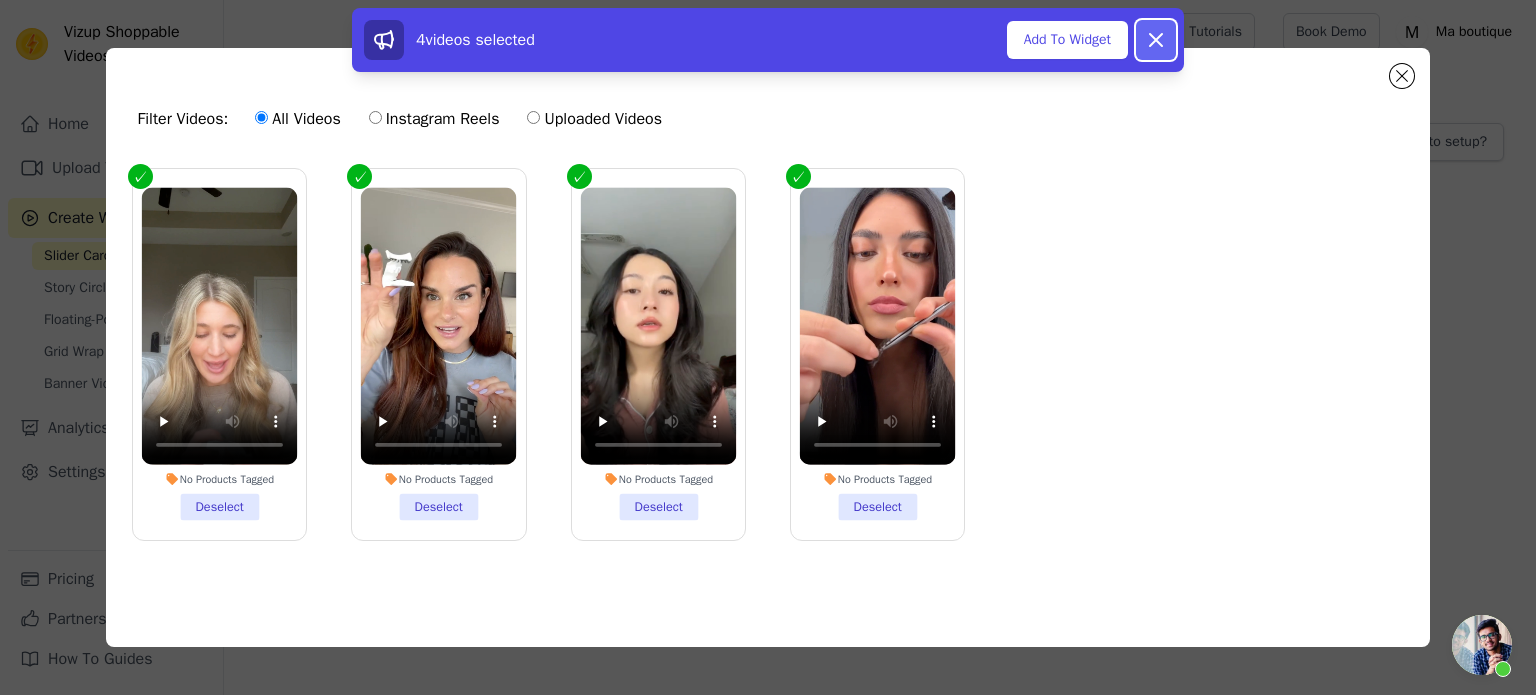 click 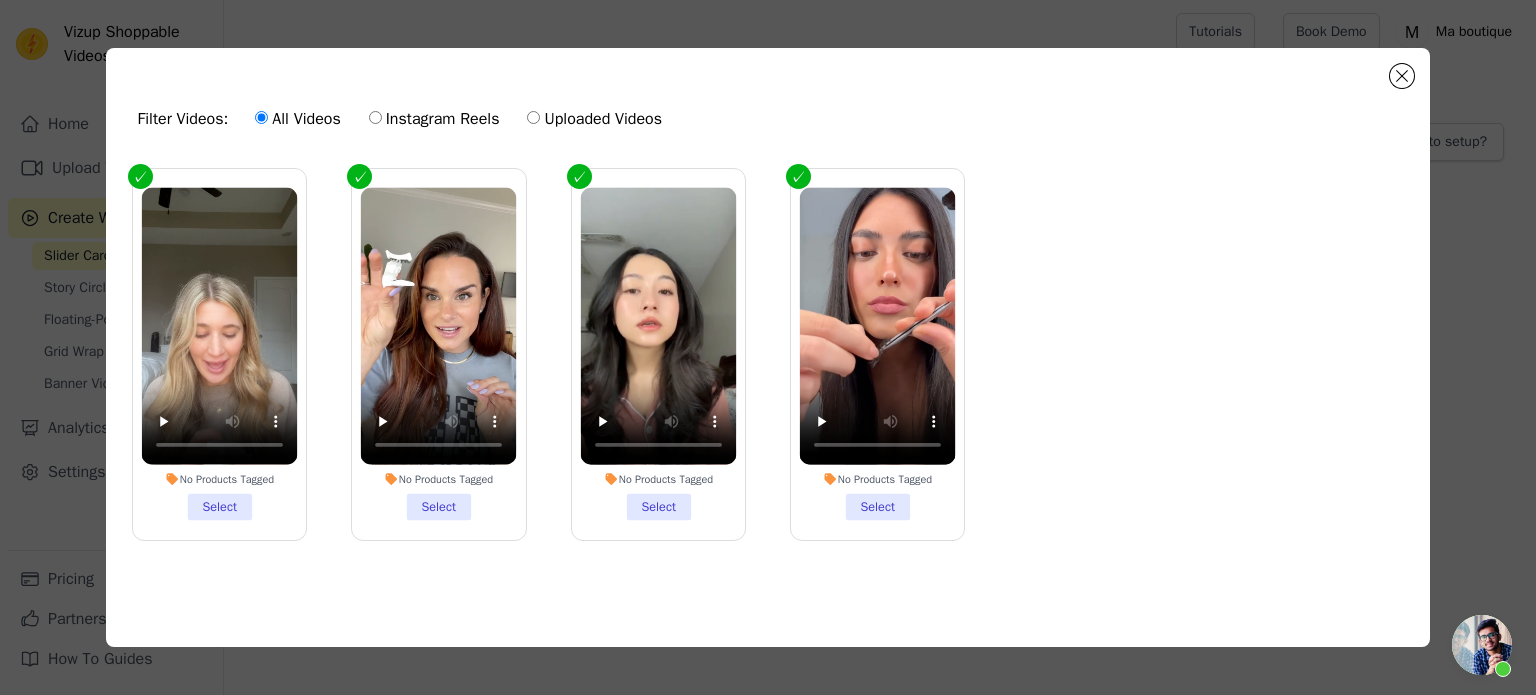 click on "No Products Tagged     Select" at bounding box center [878, 354] 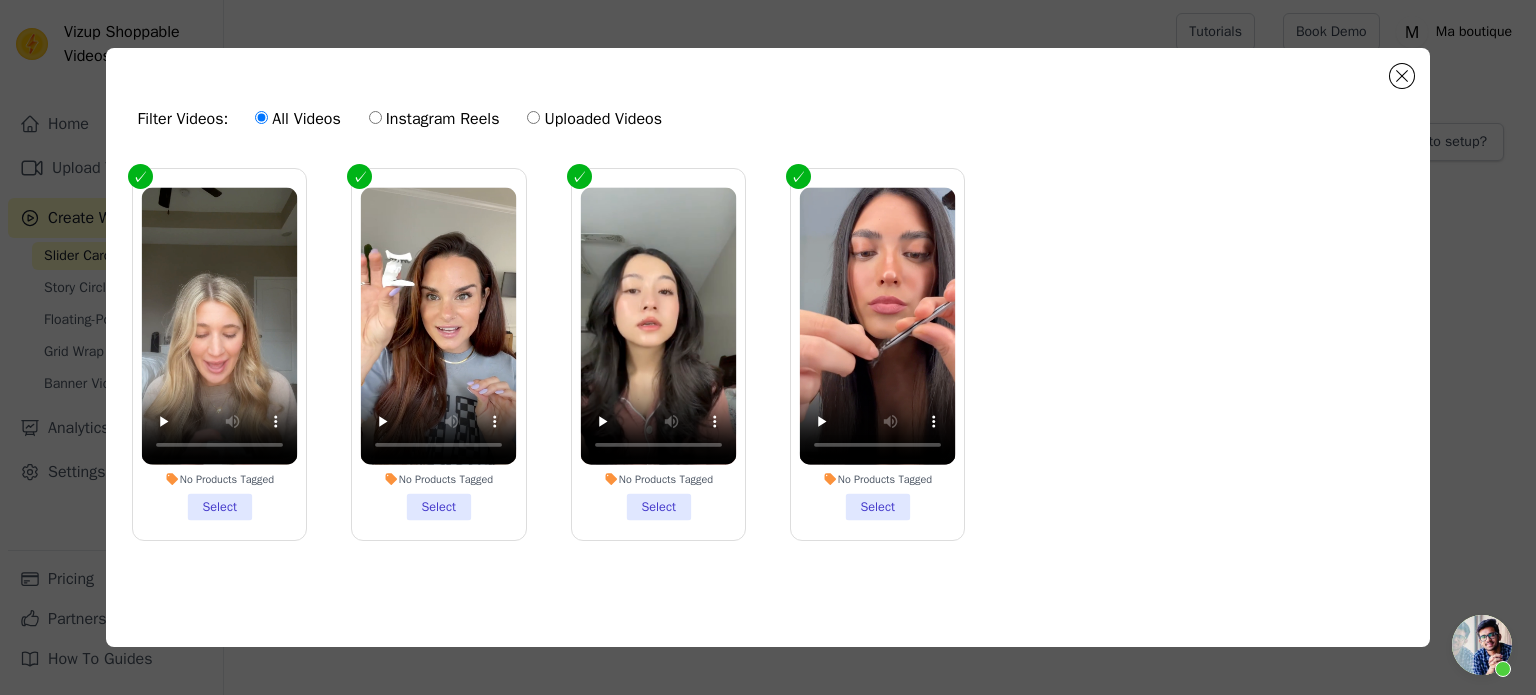 click on "No Products Tagged     Select" at bounding box center [0, 0] 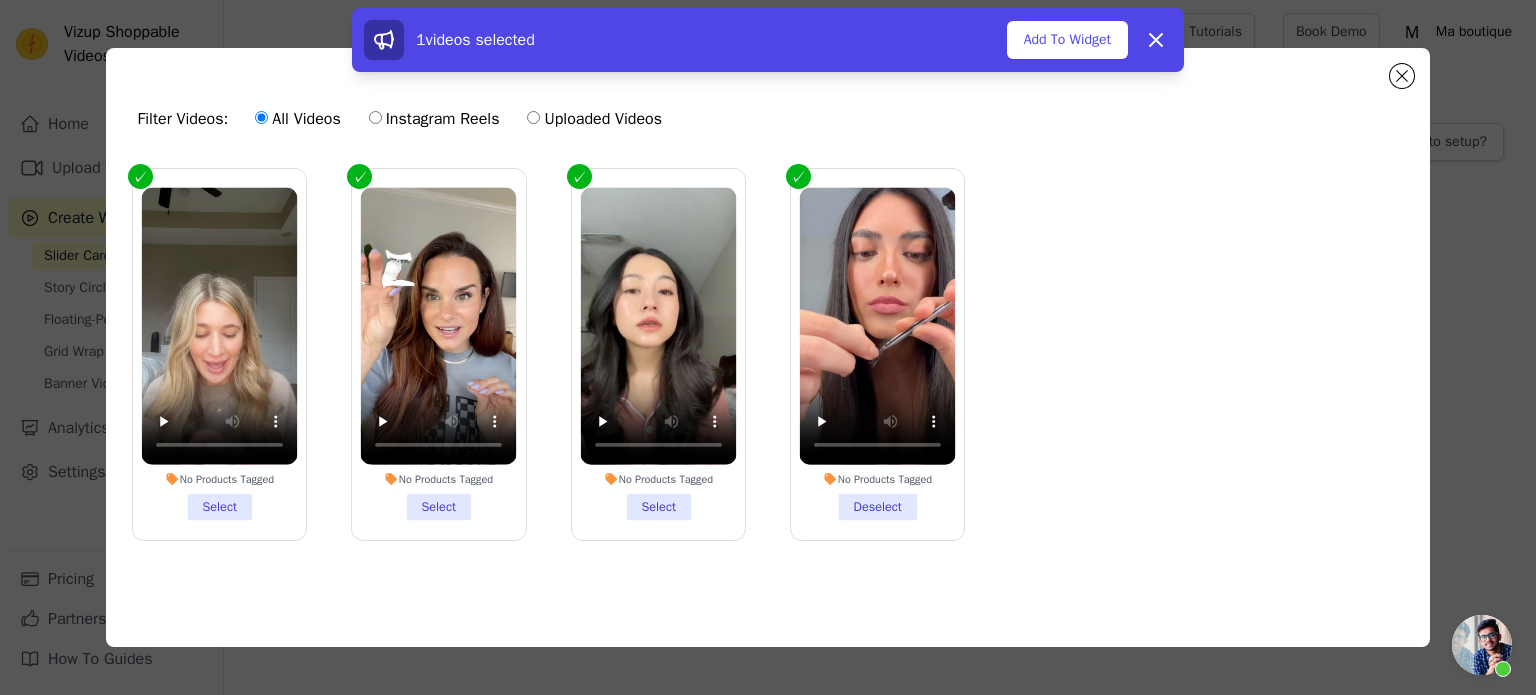 click on "No Products Tagged     Select" at bounding box center (658, 354) 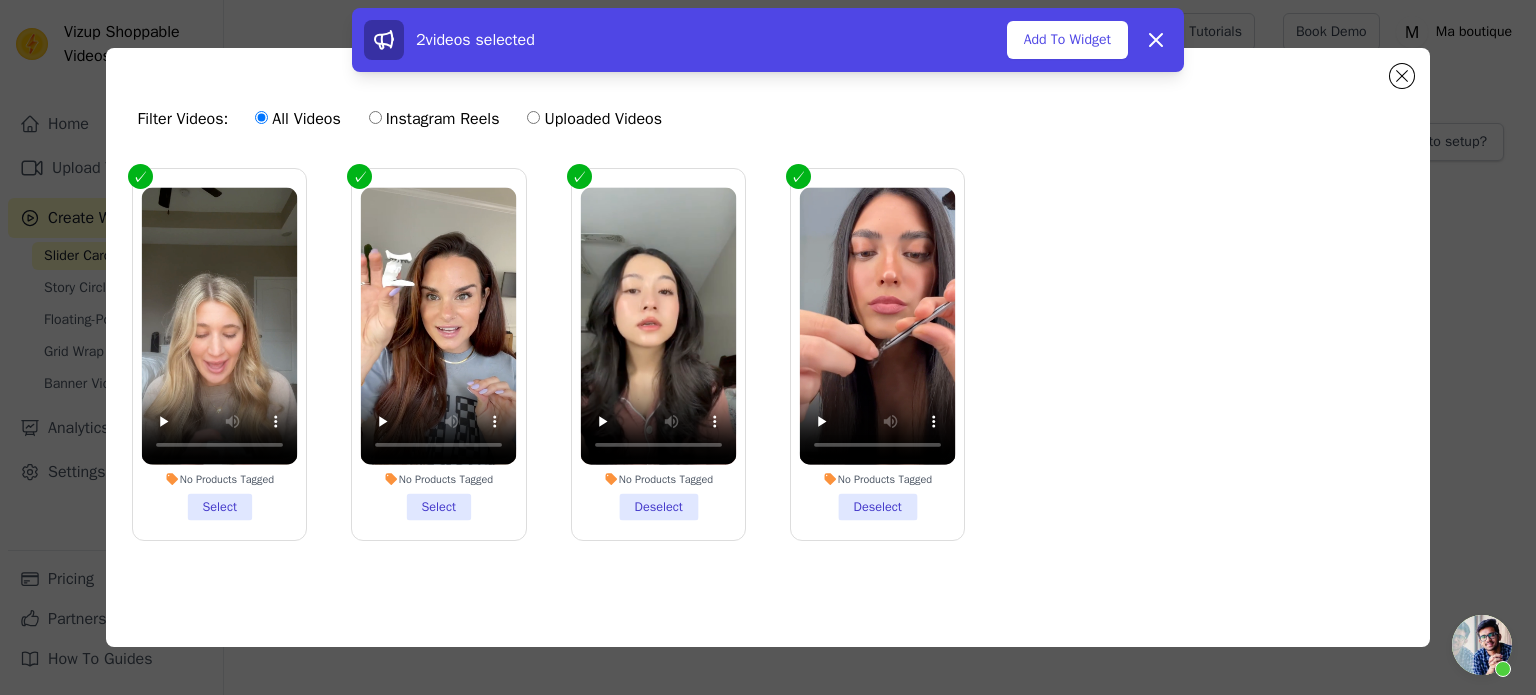 click on "No Products Tagged     Select" at bounding box center (439, 354) 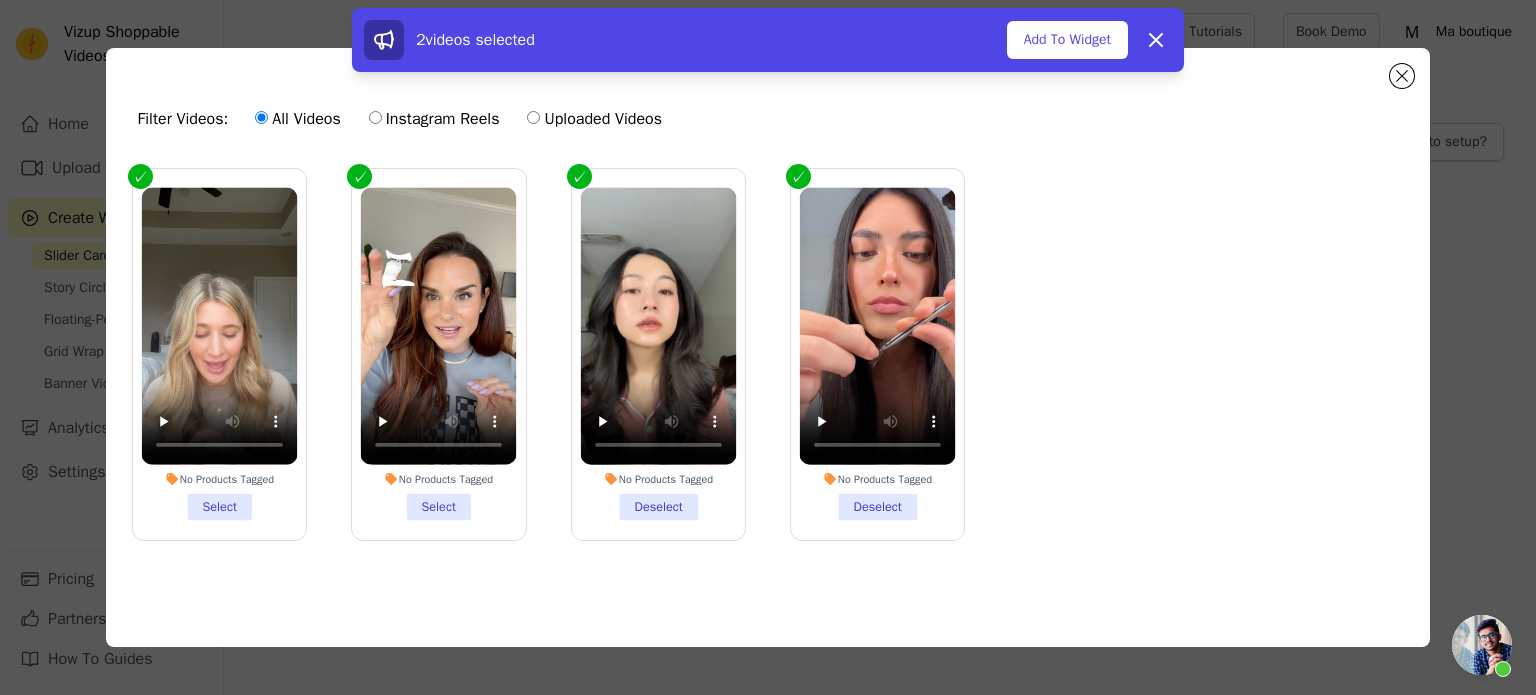 click on "No Products Tagged     Select" at bounding box center [0, 0] 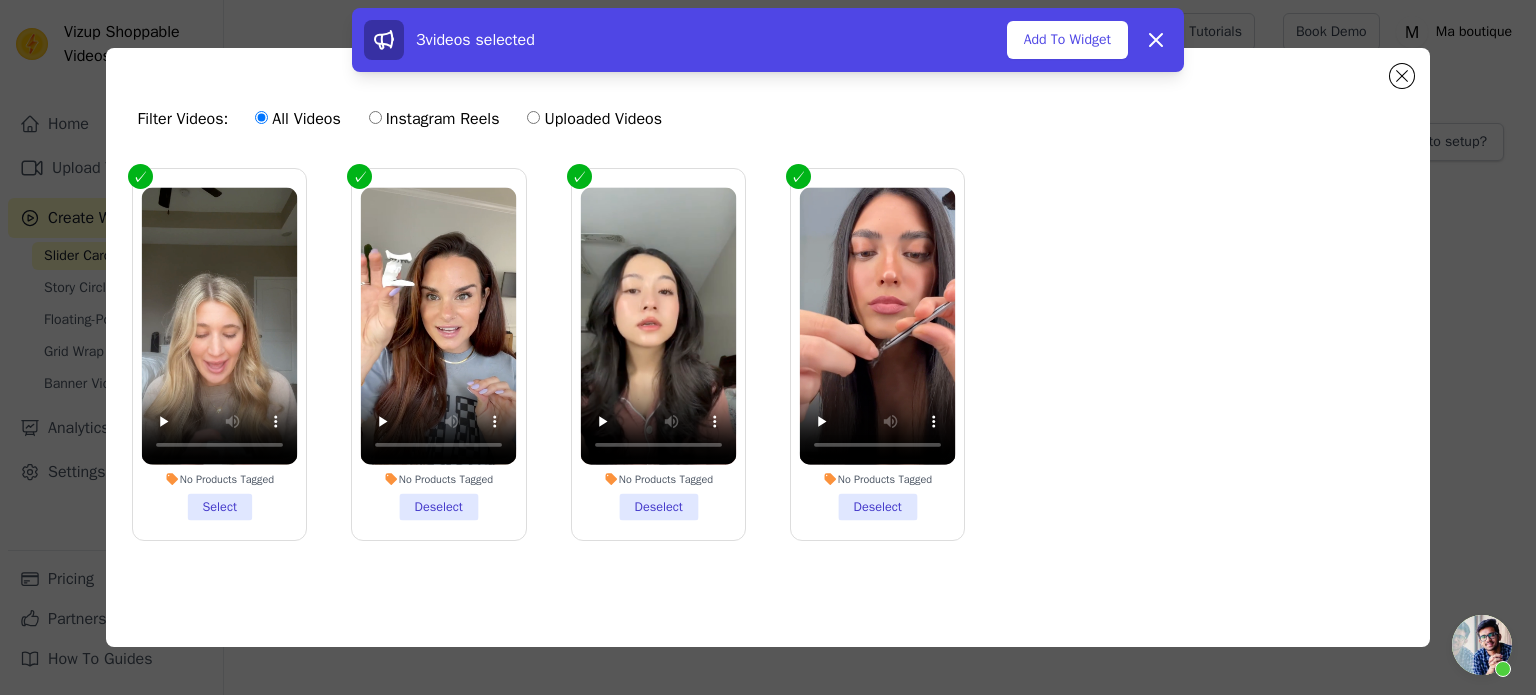 click on "No Products Tagged     Select" at bounding box center (219, 354) 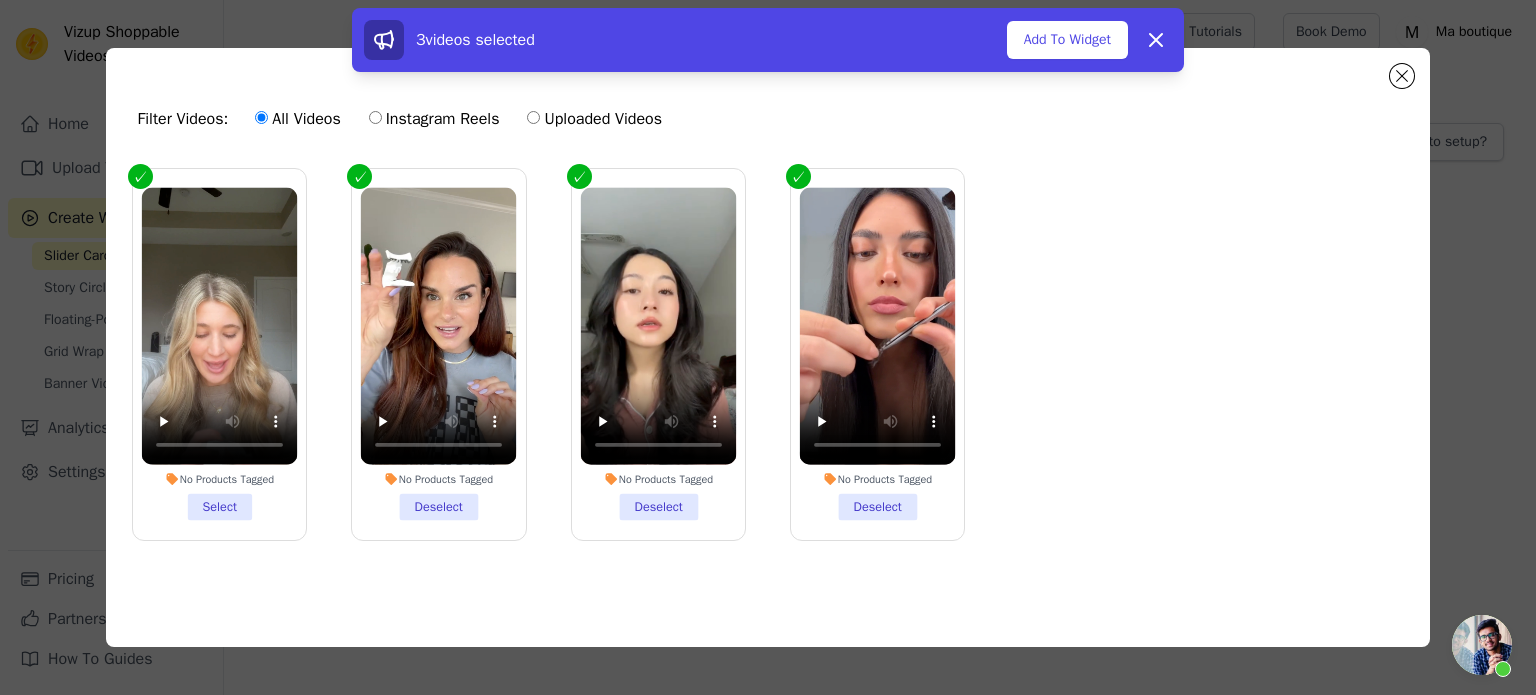 click on "No Products Tagged" at bounding box center (219, 480) 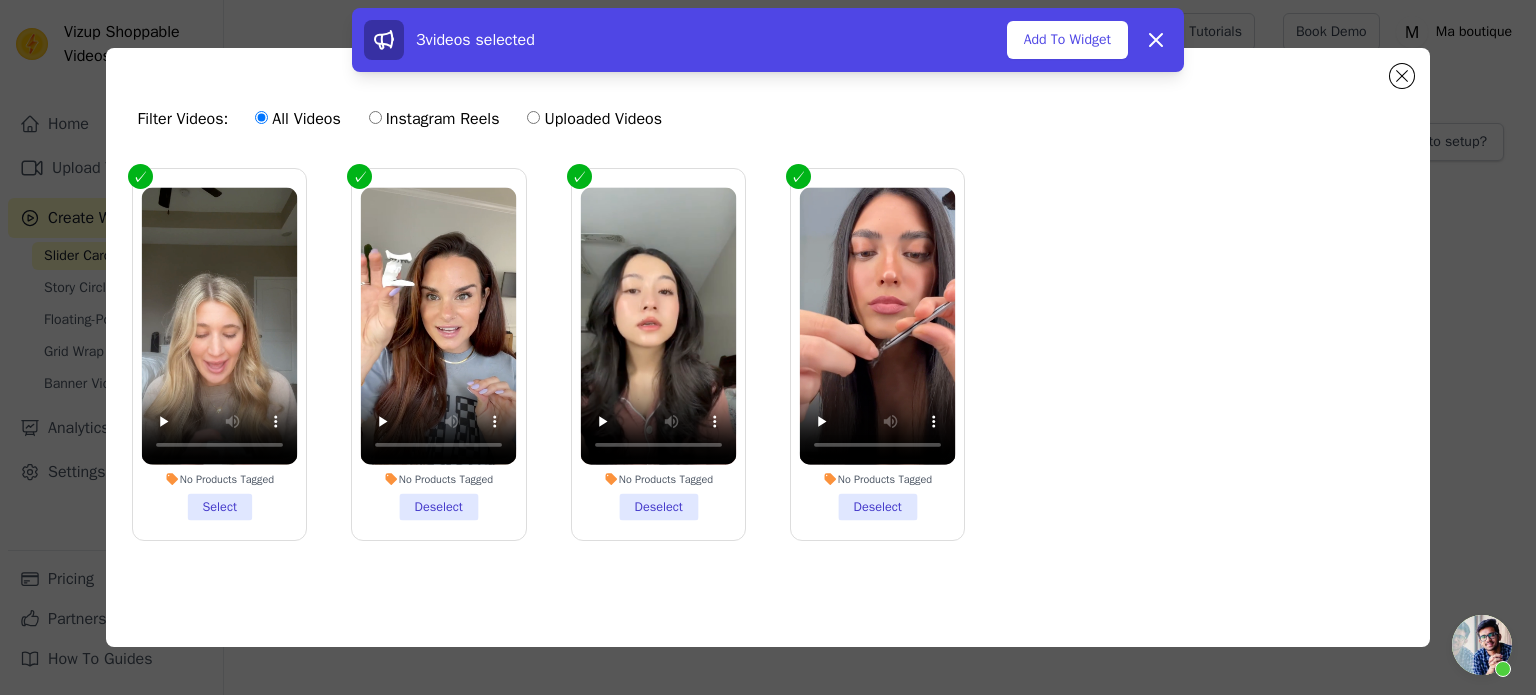 click on "No Products Tagged     Select" at bounding box center (0, 0) 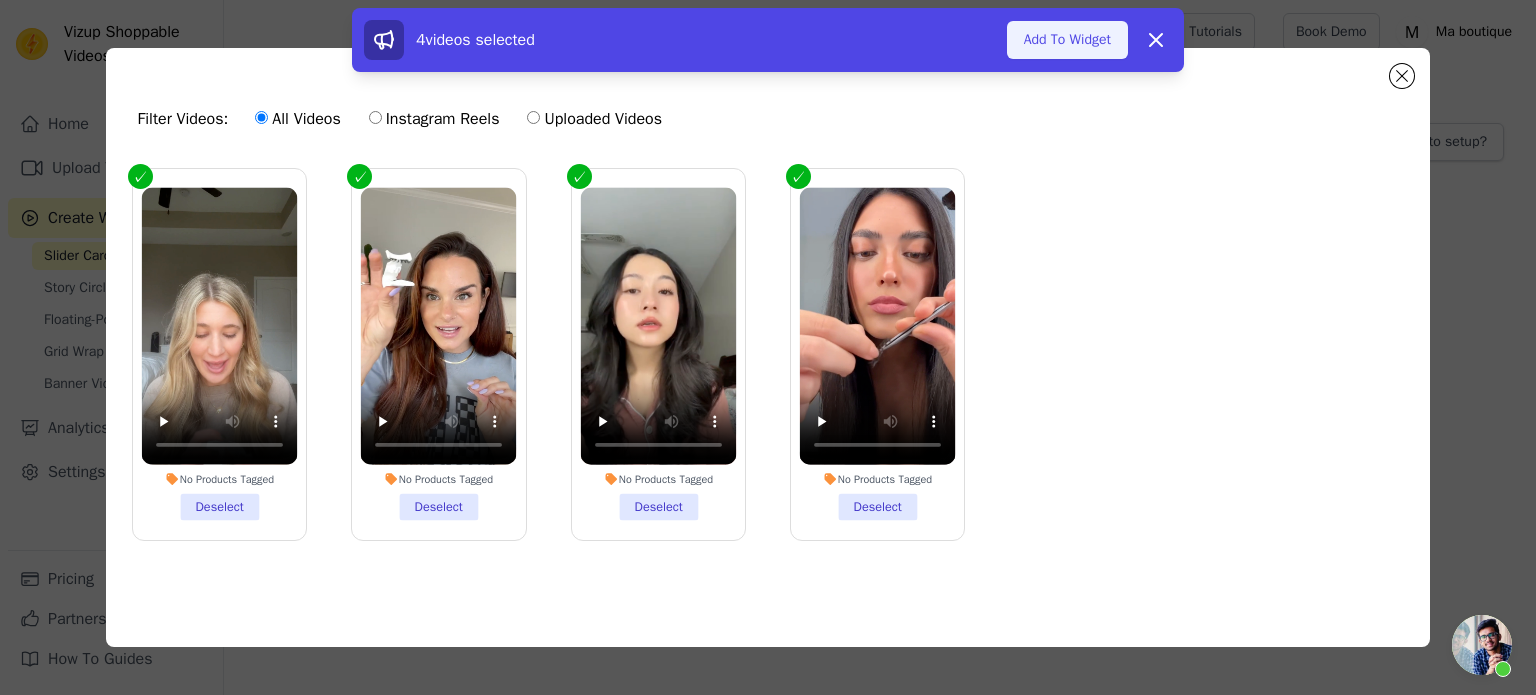 click on "Add To Widget" at bounding box center (1067, 40) 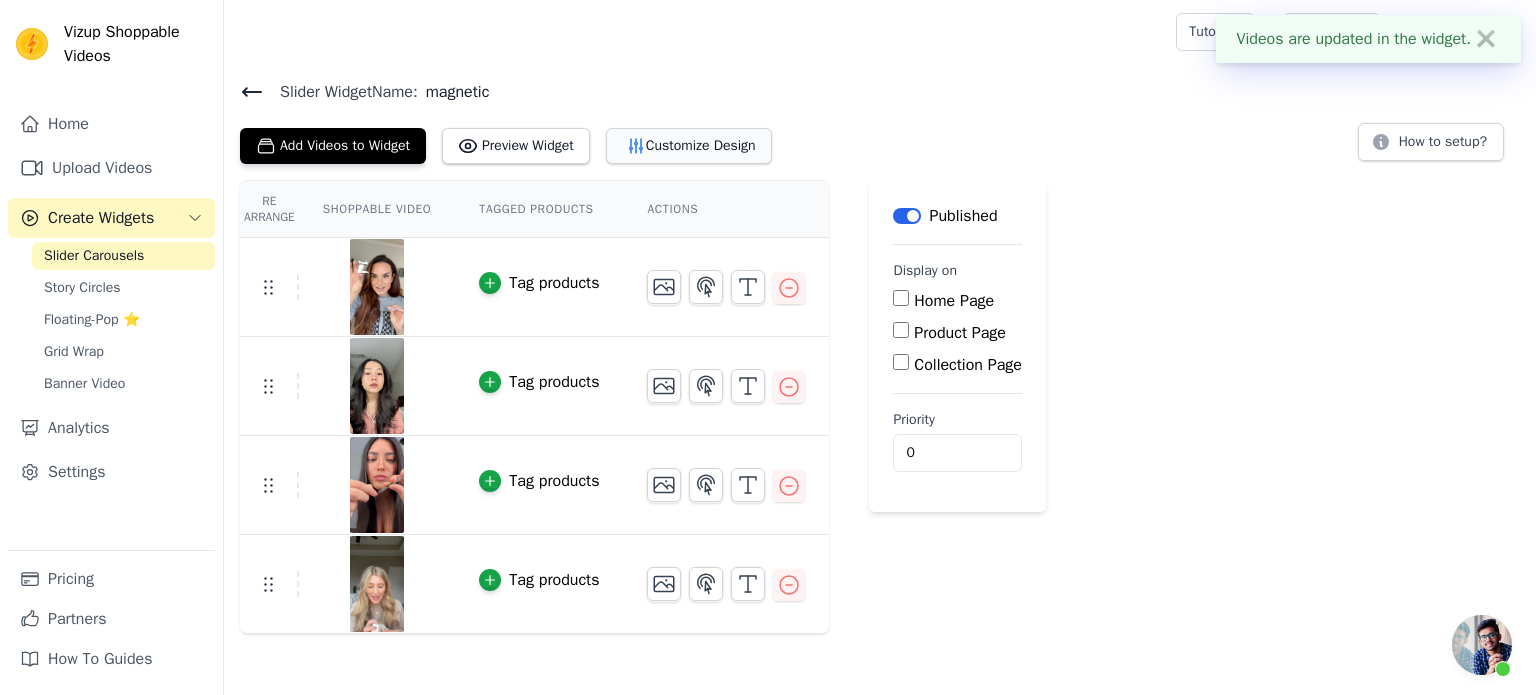 click on "Customize Design" at bounding box center (689, 146) 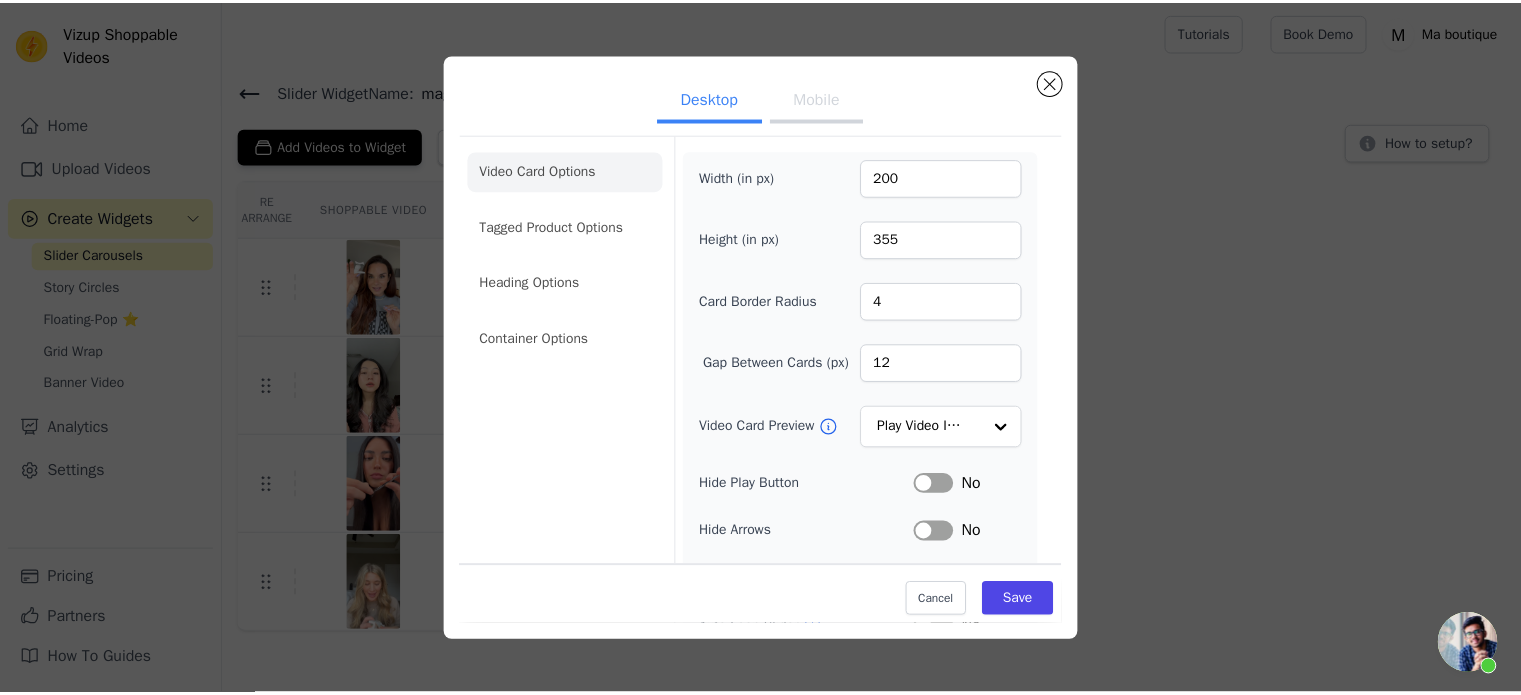scroll, scrollTop: 184, scrollLeft: 0, axis: vertical 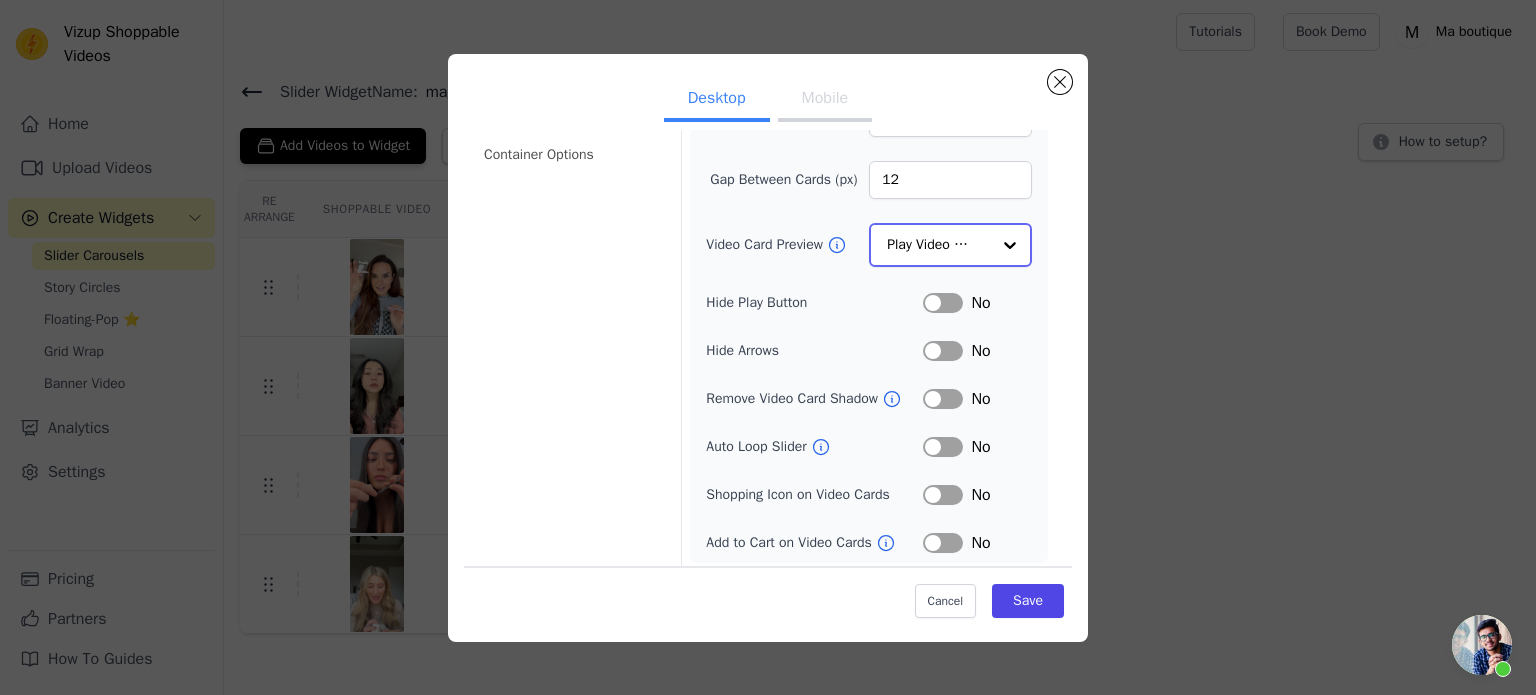 click on "Video Card Preview" 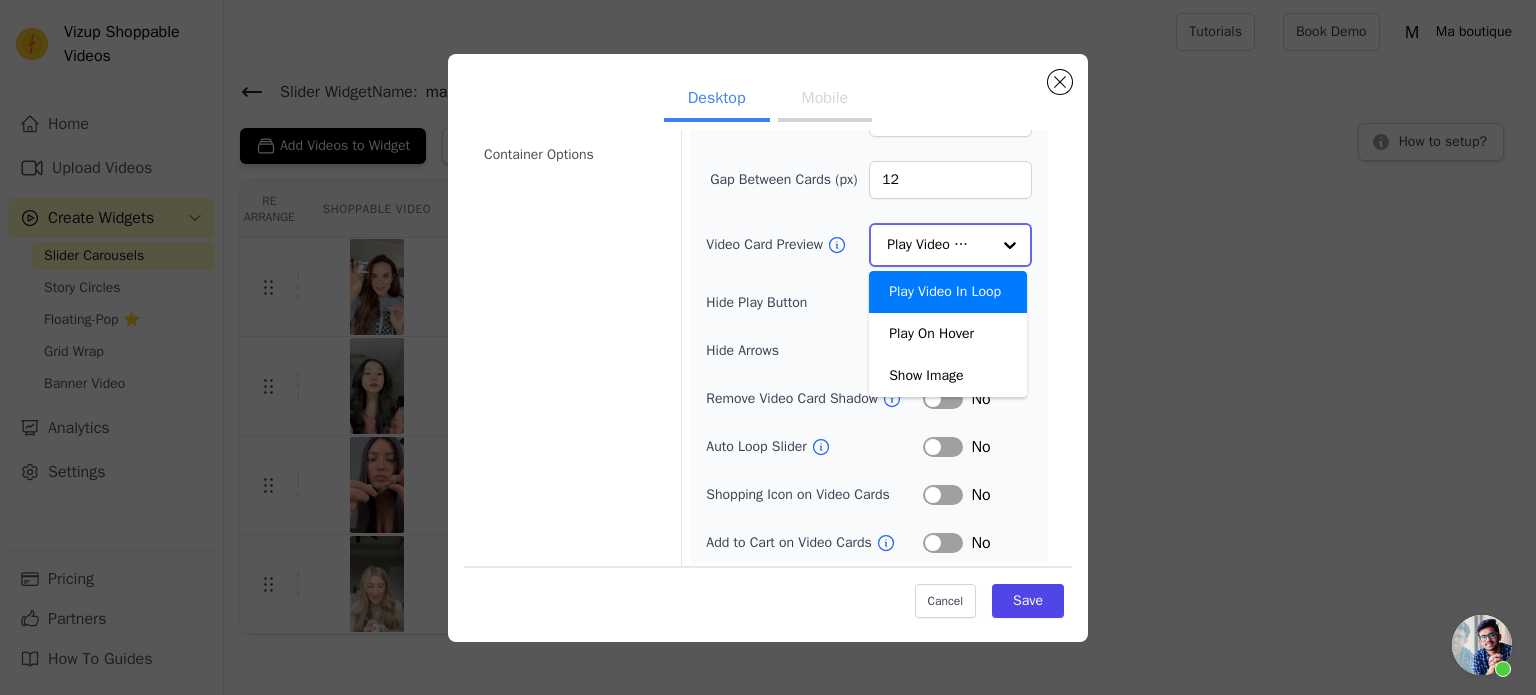 click on "Video Card Preview" 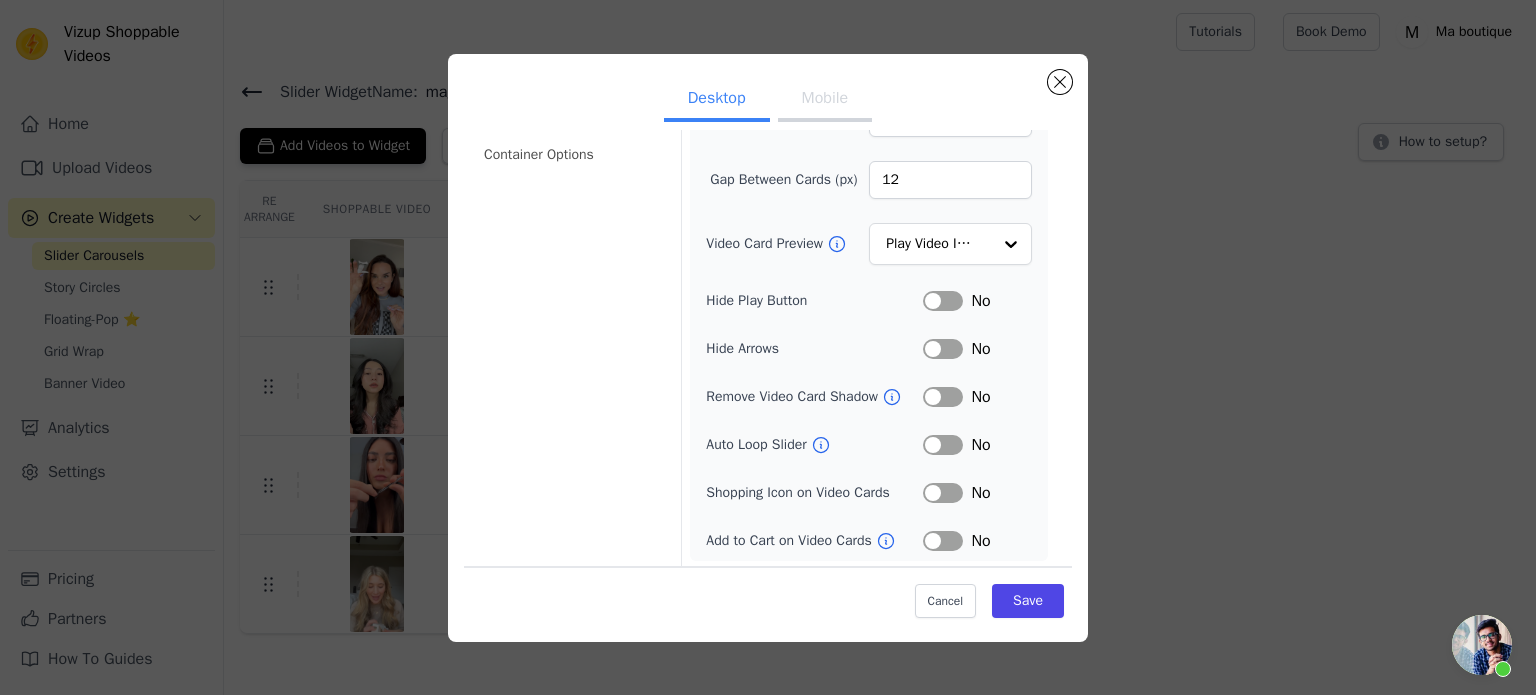click on "Label" at bounding box center [943, 445] 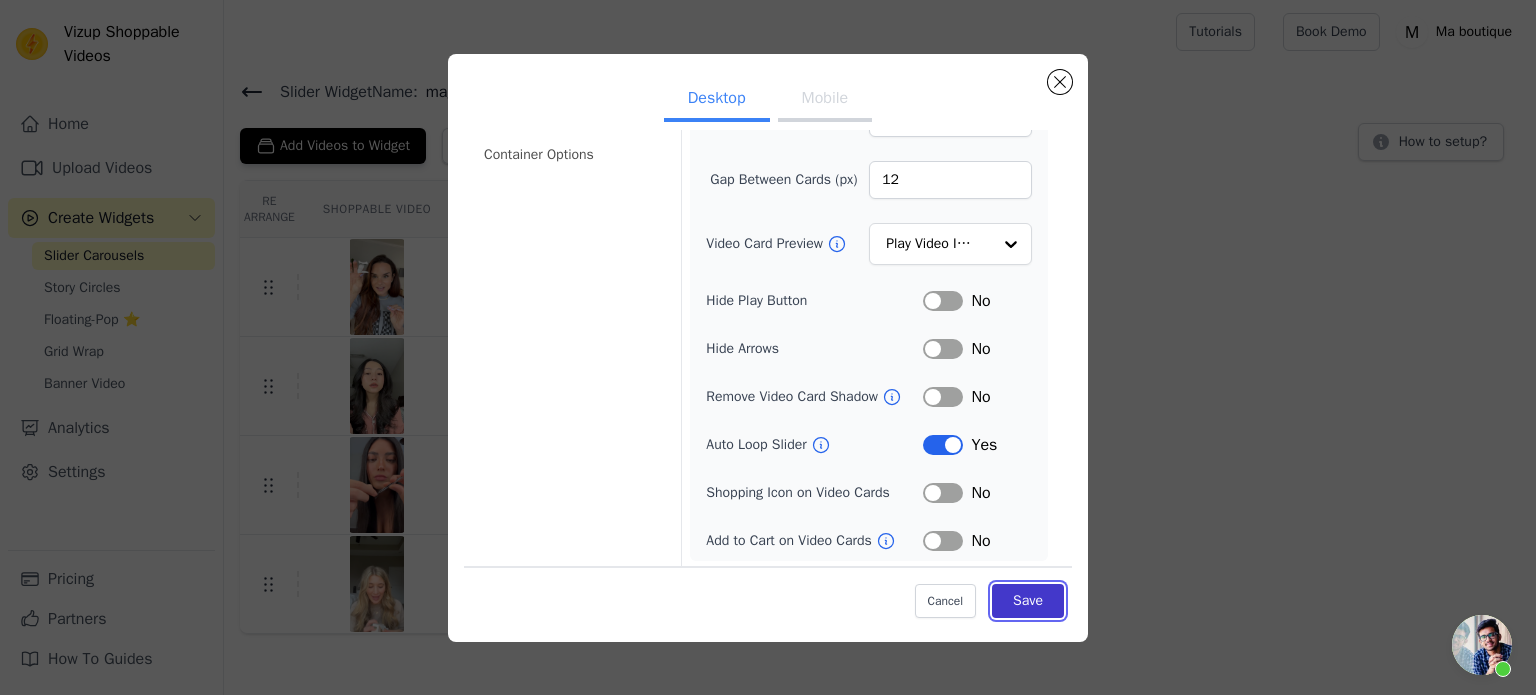 click on "Save" at bounding box center [1028, 601] 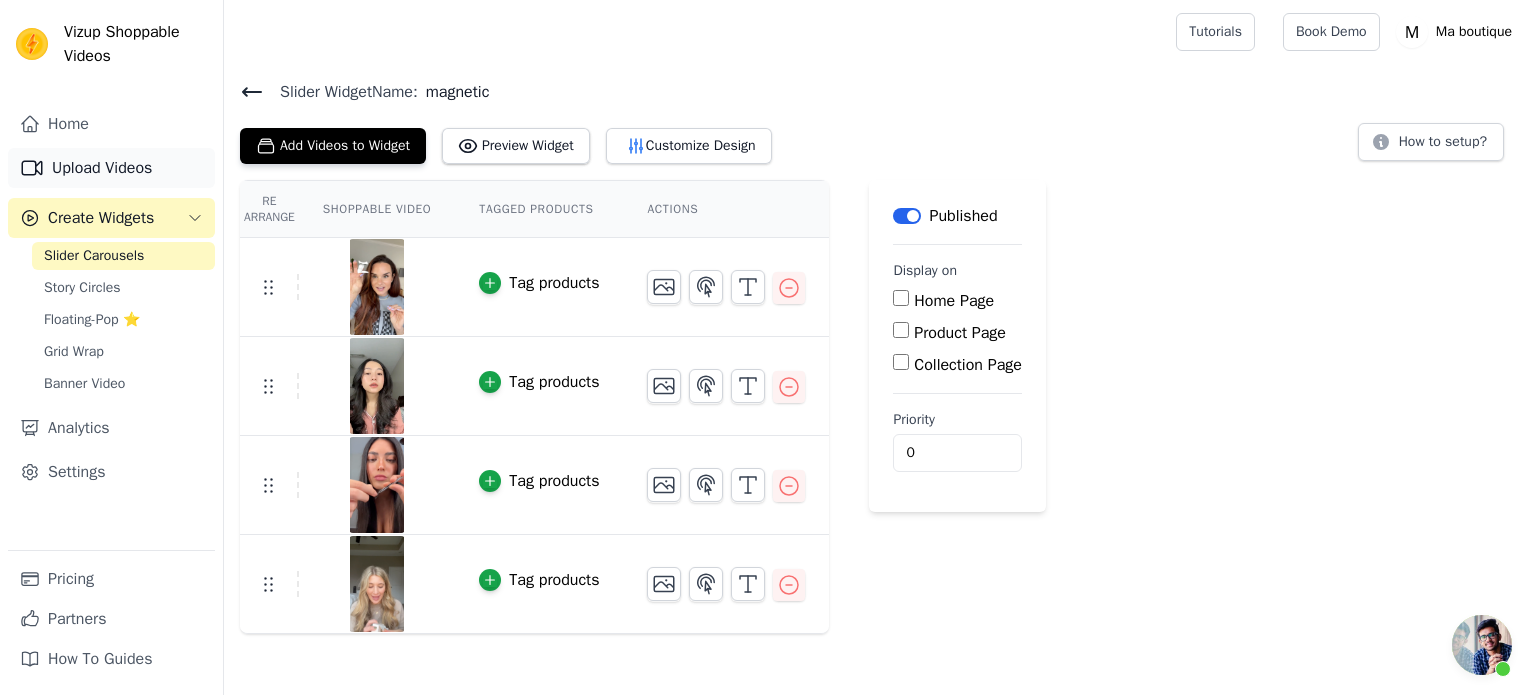 click on "Upload Videos" at bounding box center [111, 168] 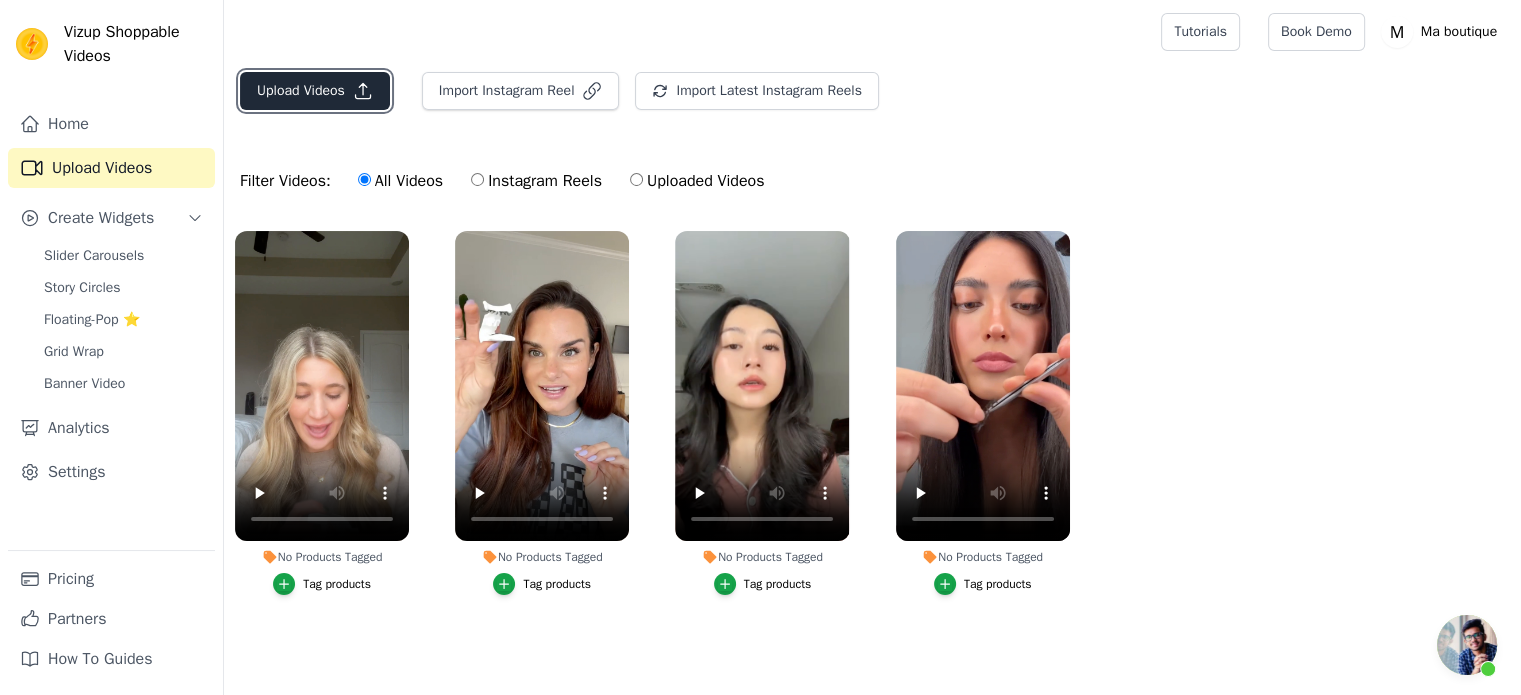 click on "Upload Videos" at bounding box center (315, 91) 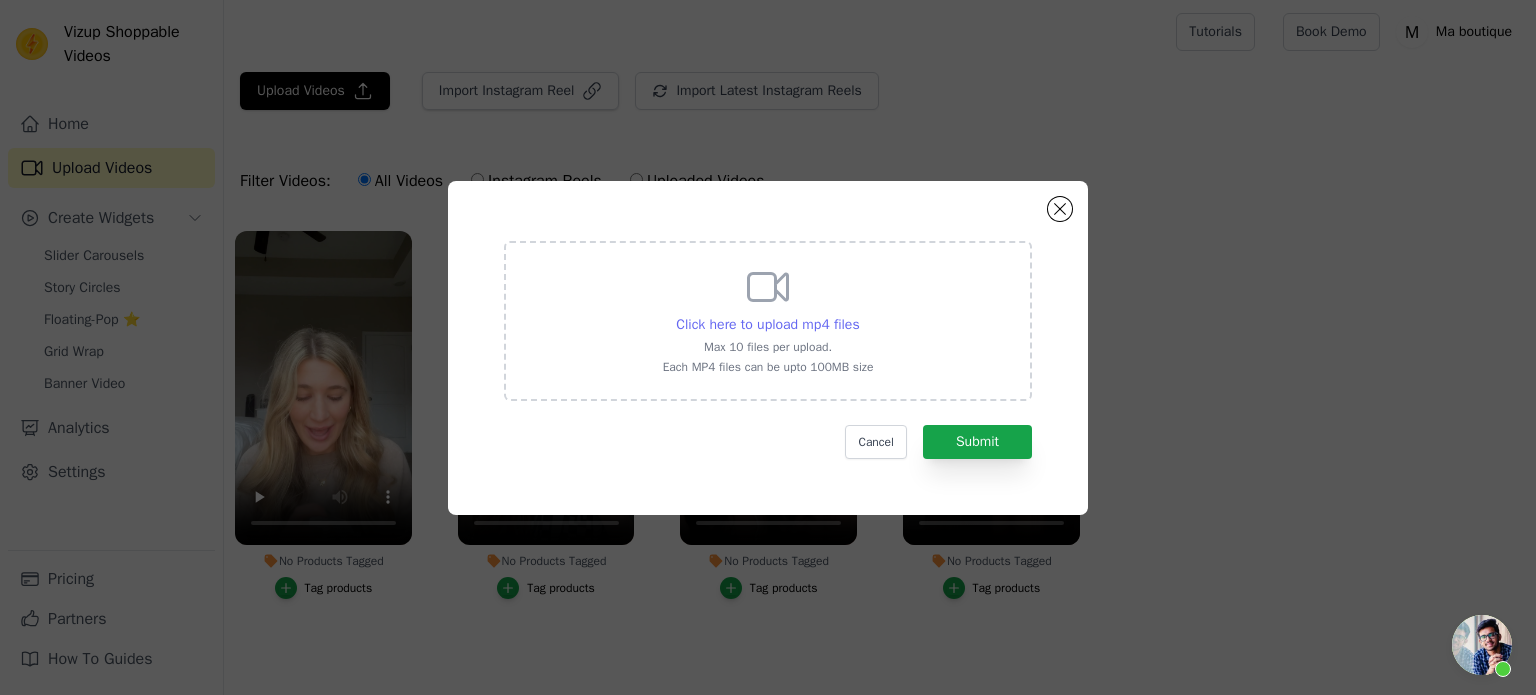 click on "Click here to upload mp4 files" at bounding box center [767, 324] 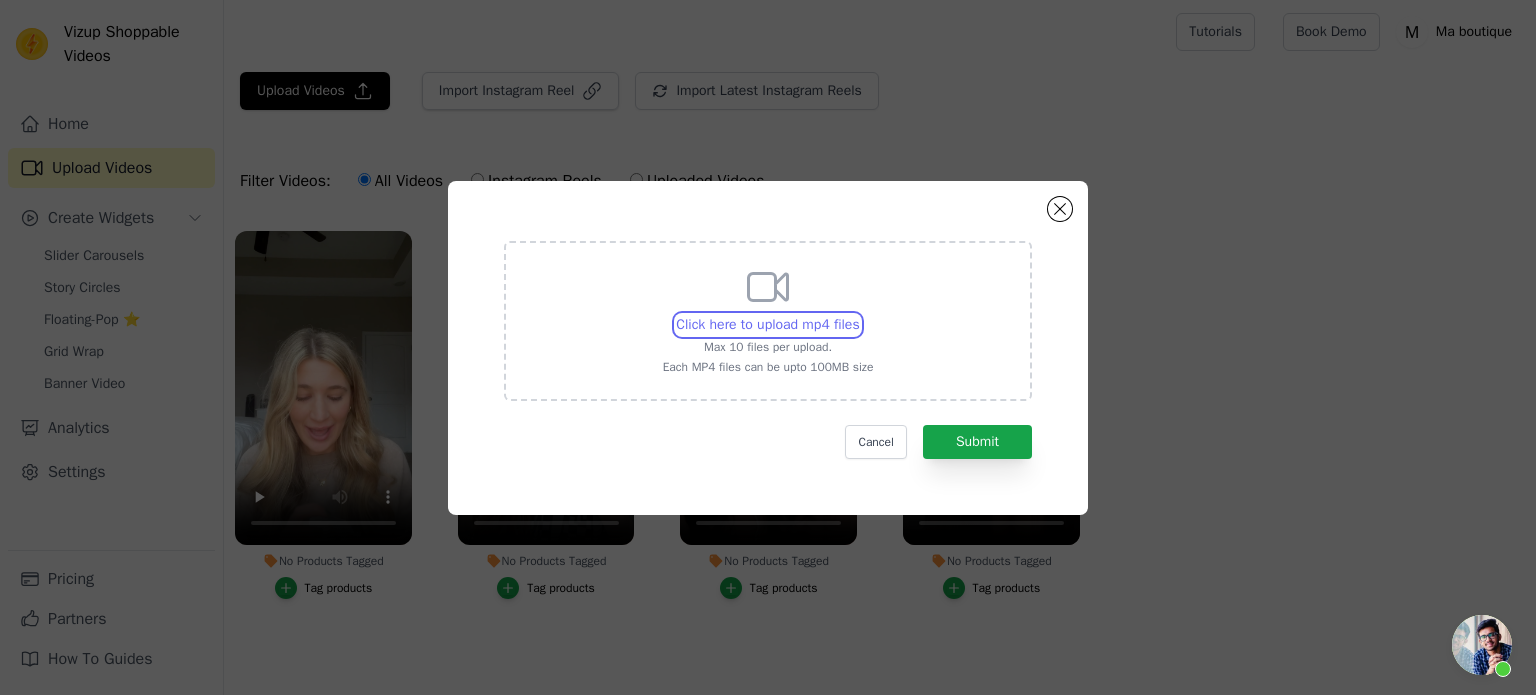 type on "C:\fakepath\maelyss_video_V1.mp4" 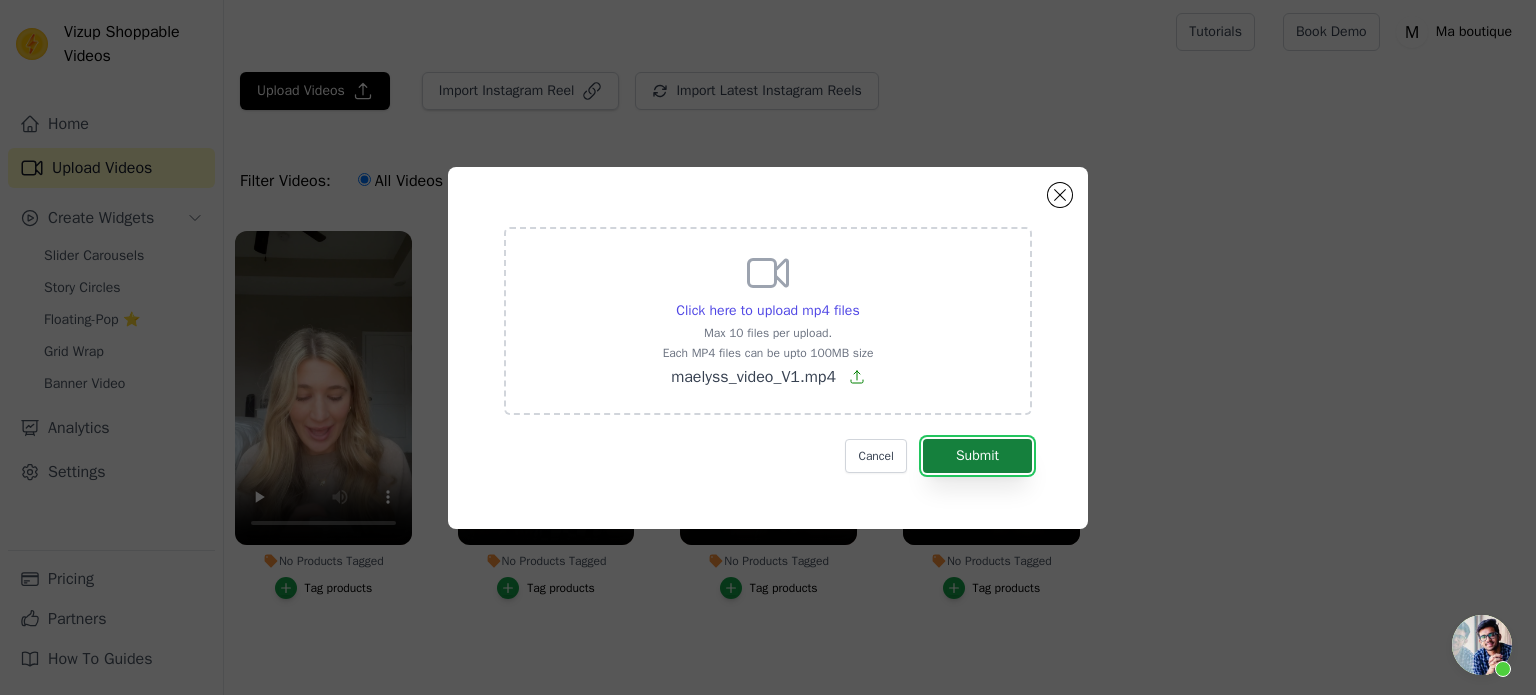 click on "Submit" at bounding box center (977, 456) 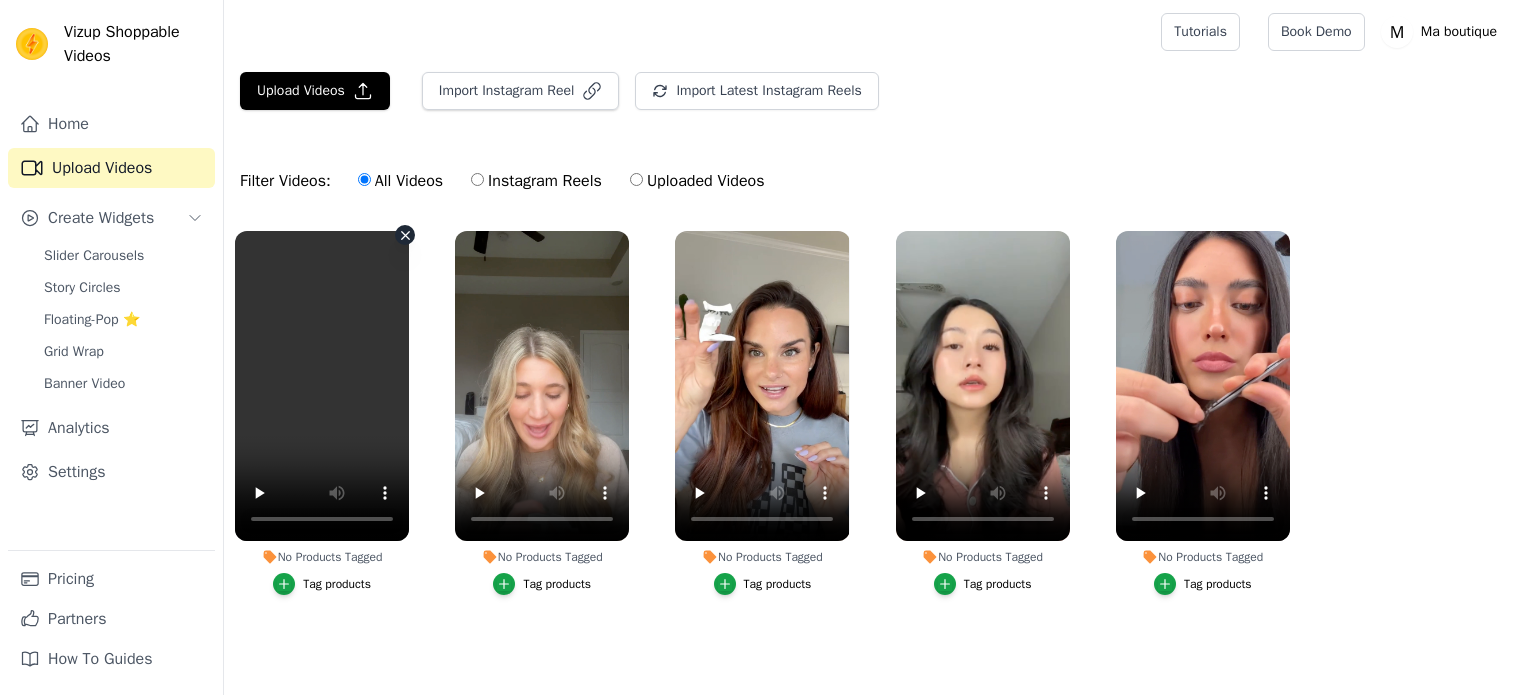 scroll, scrollTop: 0, scrollLeft: 0, axis: both 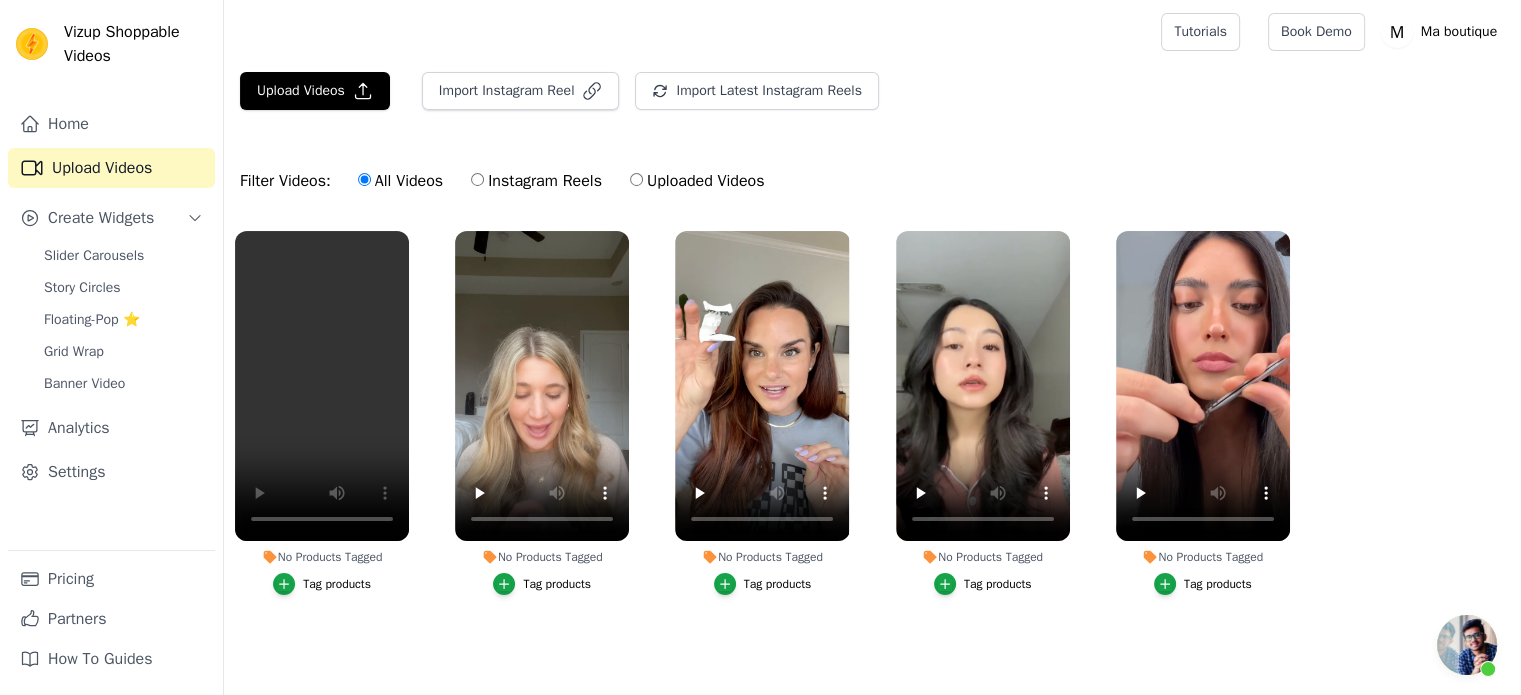 click on "Filter Videos:
All Videos
Instagram Reels
Uploaded Videos" at bounding box center [872, 181] 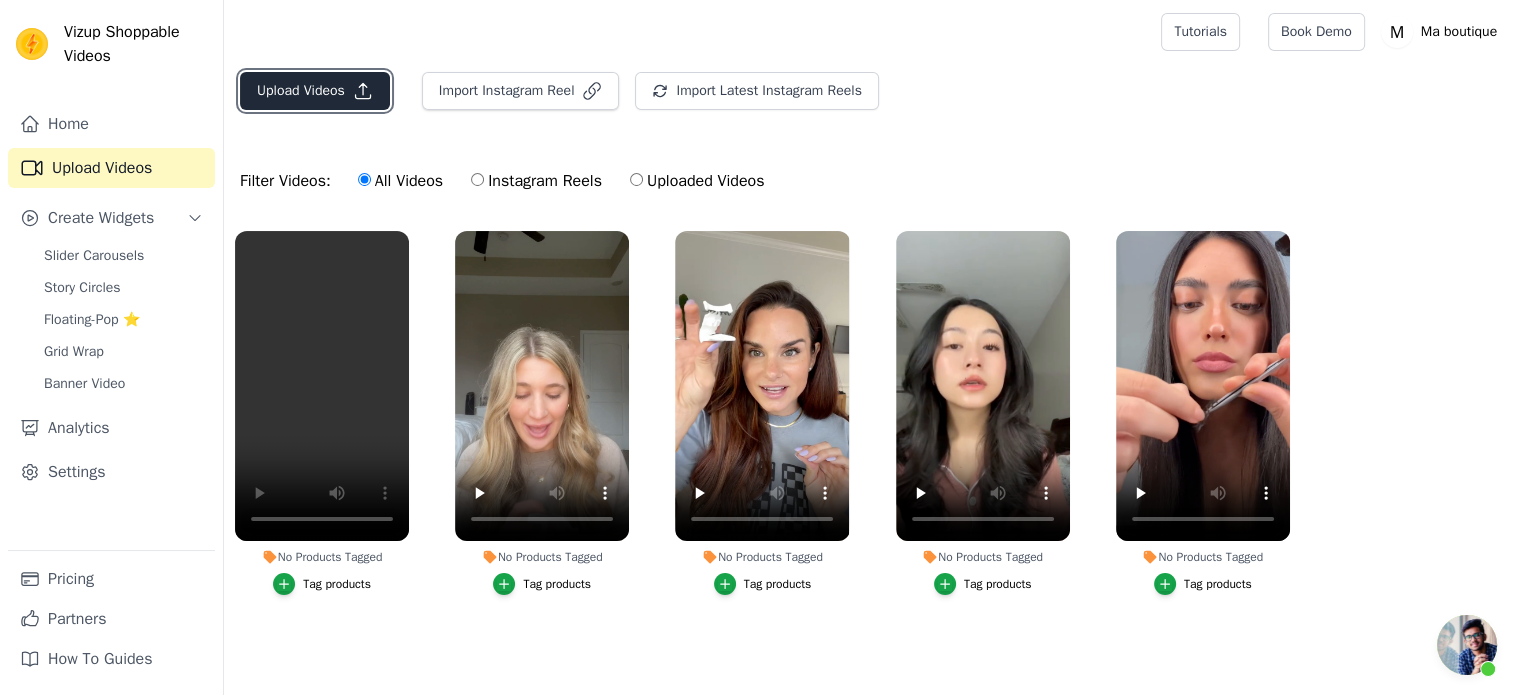 click on "Upload Videos" at bounding box center [315, 91] 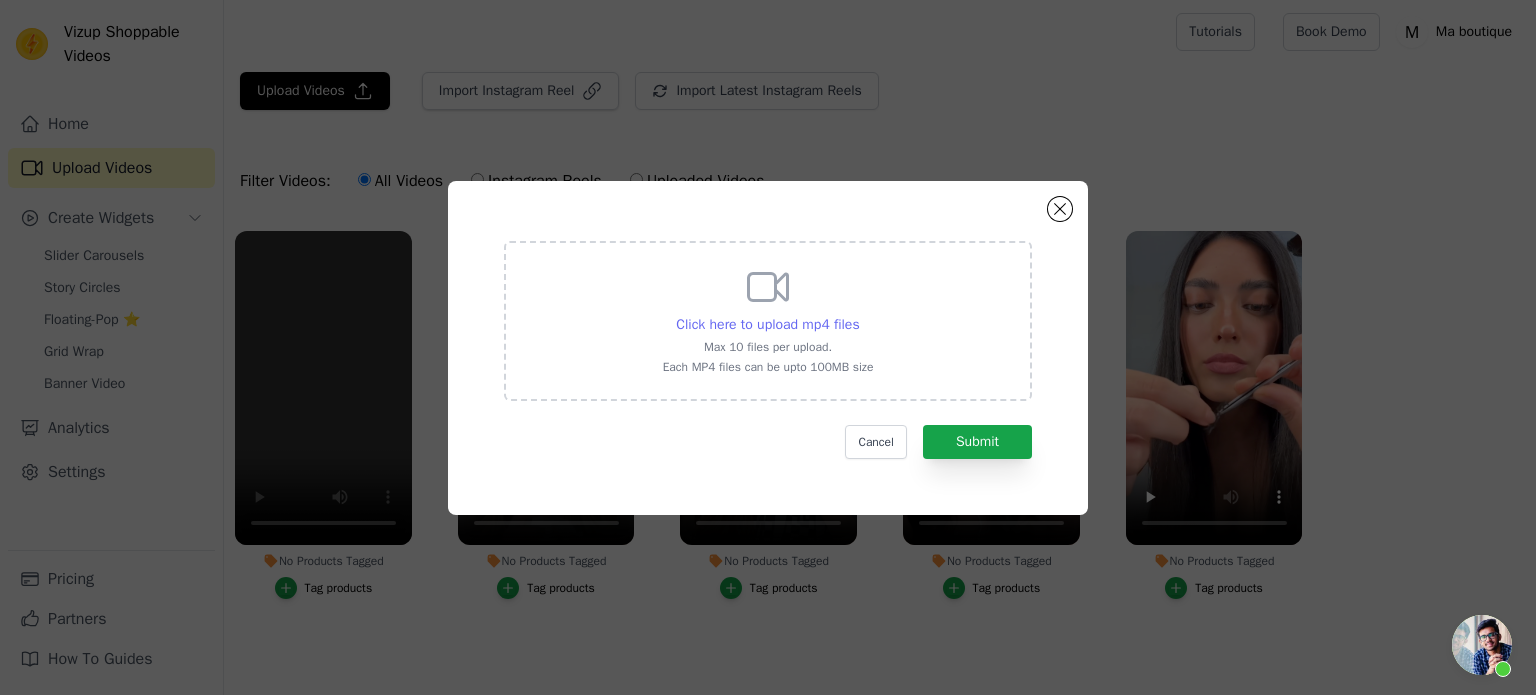 click on "Click here to upload mp4 files" at bounding box center [767, 324] 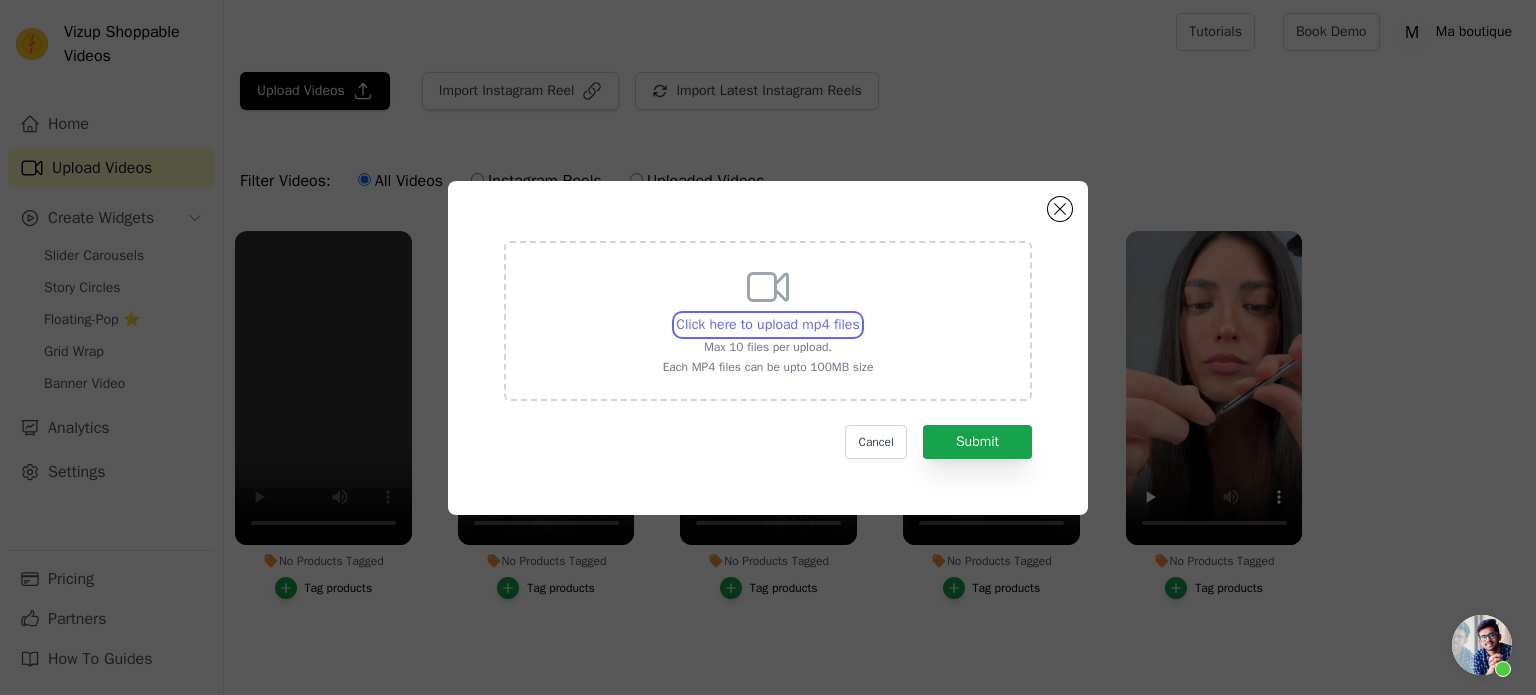 click on "Click here to upload mp4 files     Max 10 files per upload.   Each MP4 files can be upto 100MB size" at bounding box center [859, 314] 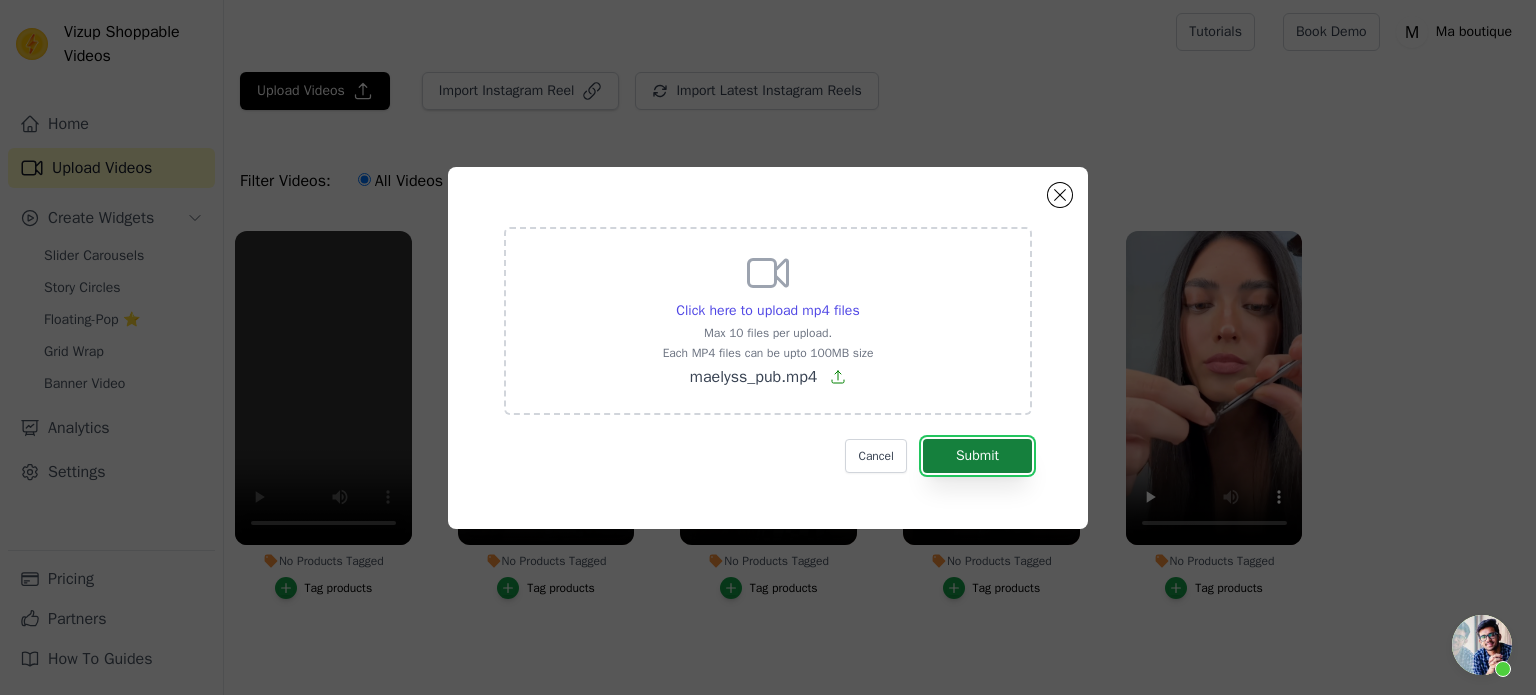 click on "Submit" at bounding box center [977, 456] 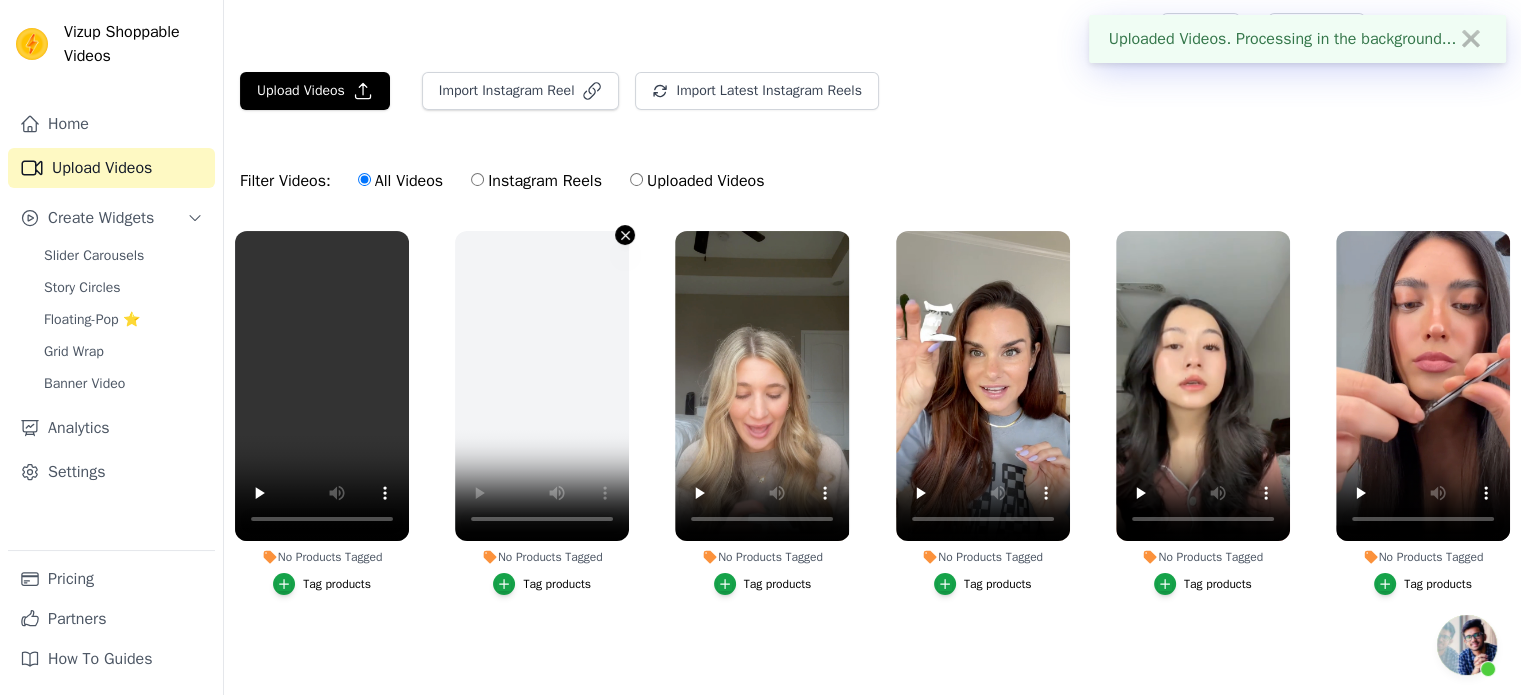 click 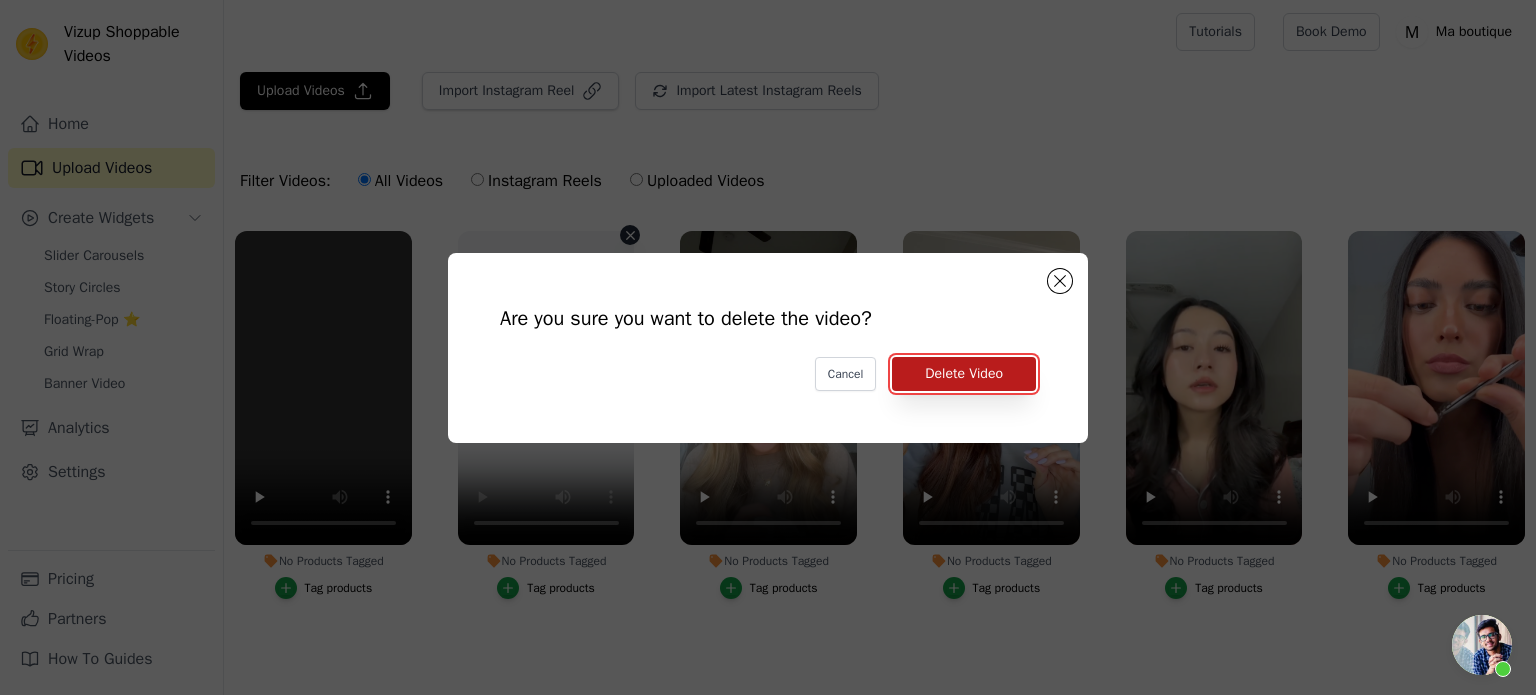 click on "Delete Video" at bounding box center (964, 374) 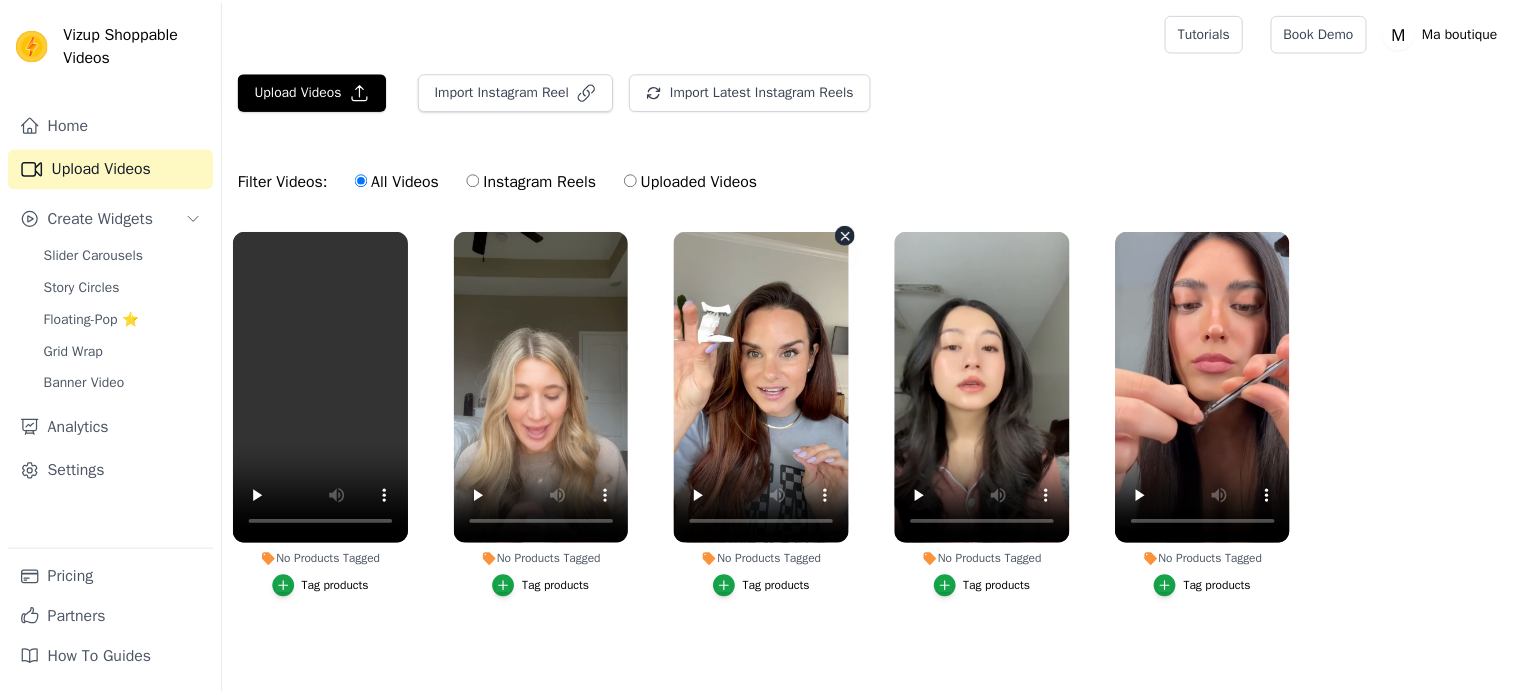scroll, scrollTop: 0, scrollLeft: 0, axis: both 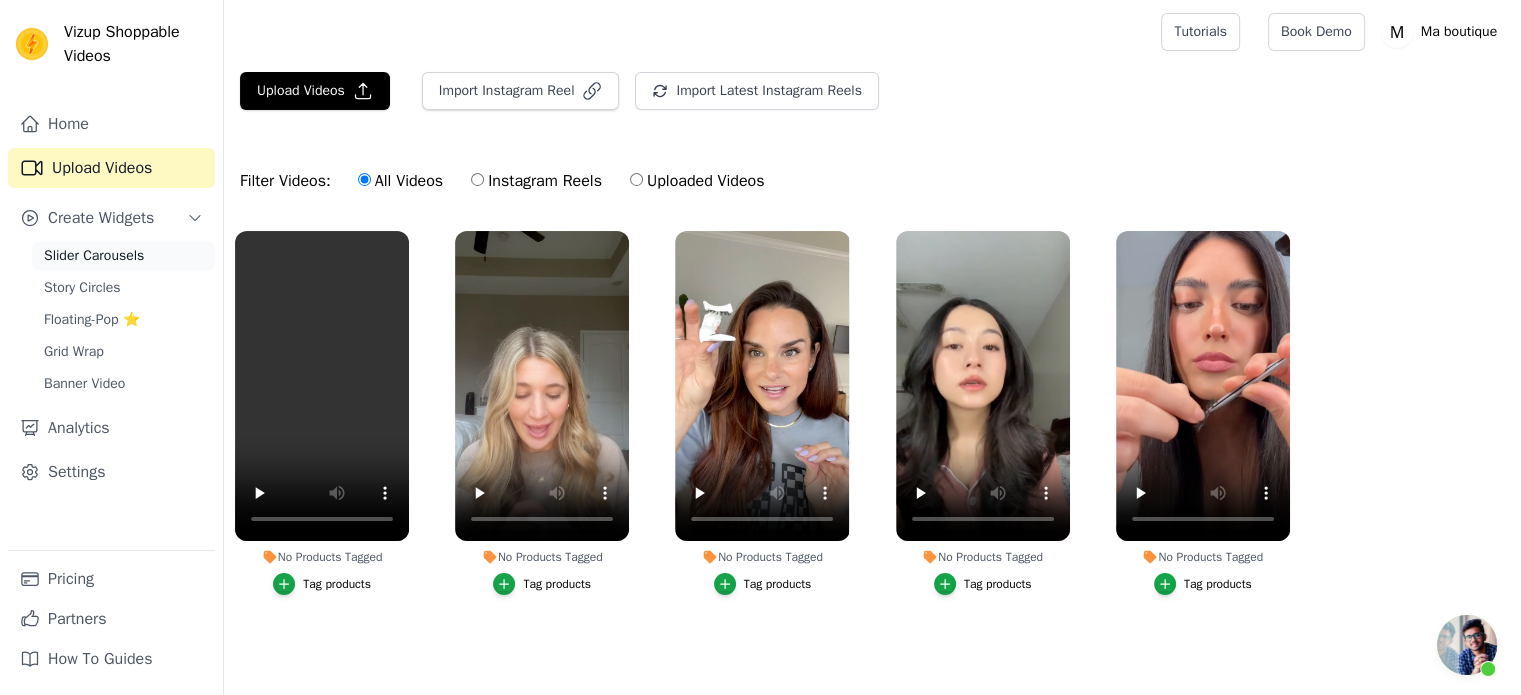 click on "Slider Carousels" at bounding box center (94, 256) 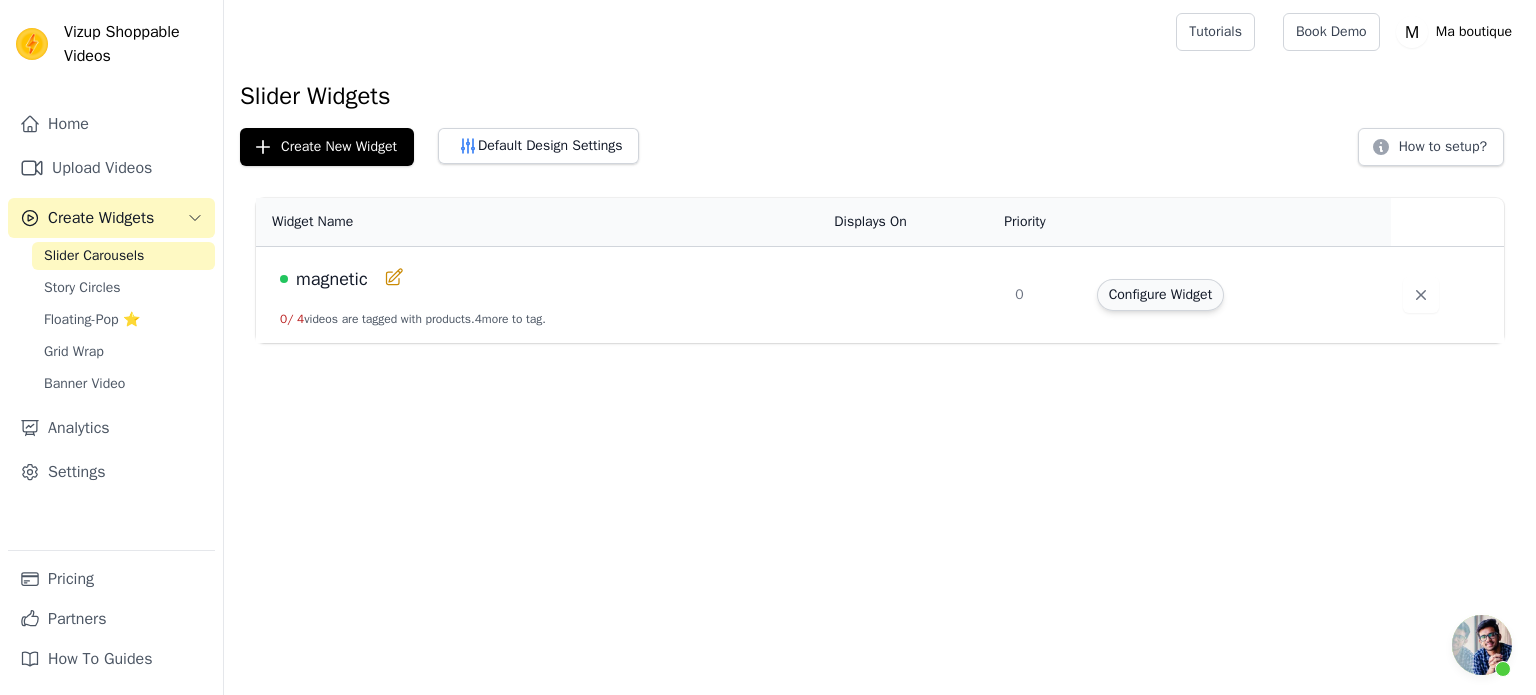 click on "Configure Widget" at bounding box center [1160, 295] 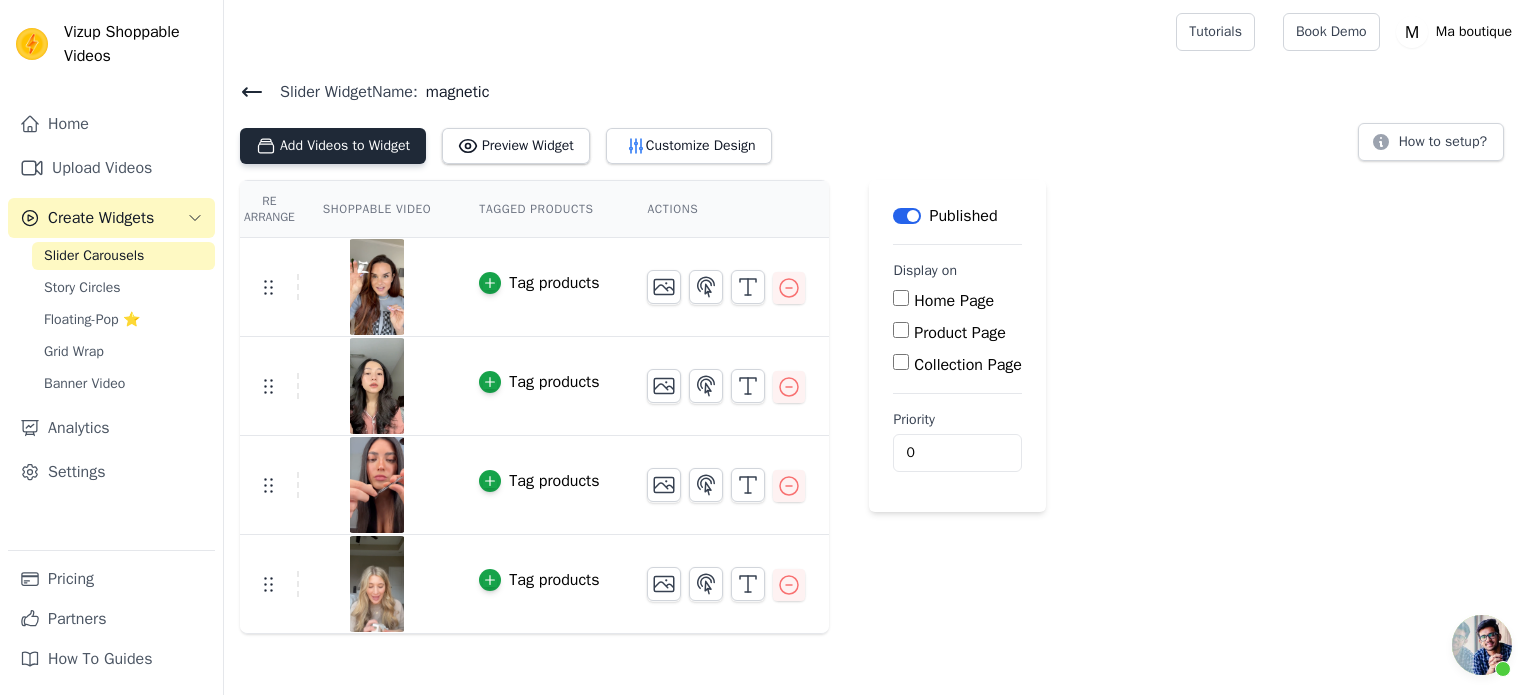 click on "Add Videos to Widget" at bounding box center (333, 146) 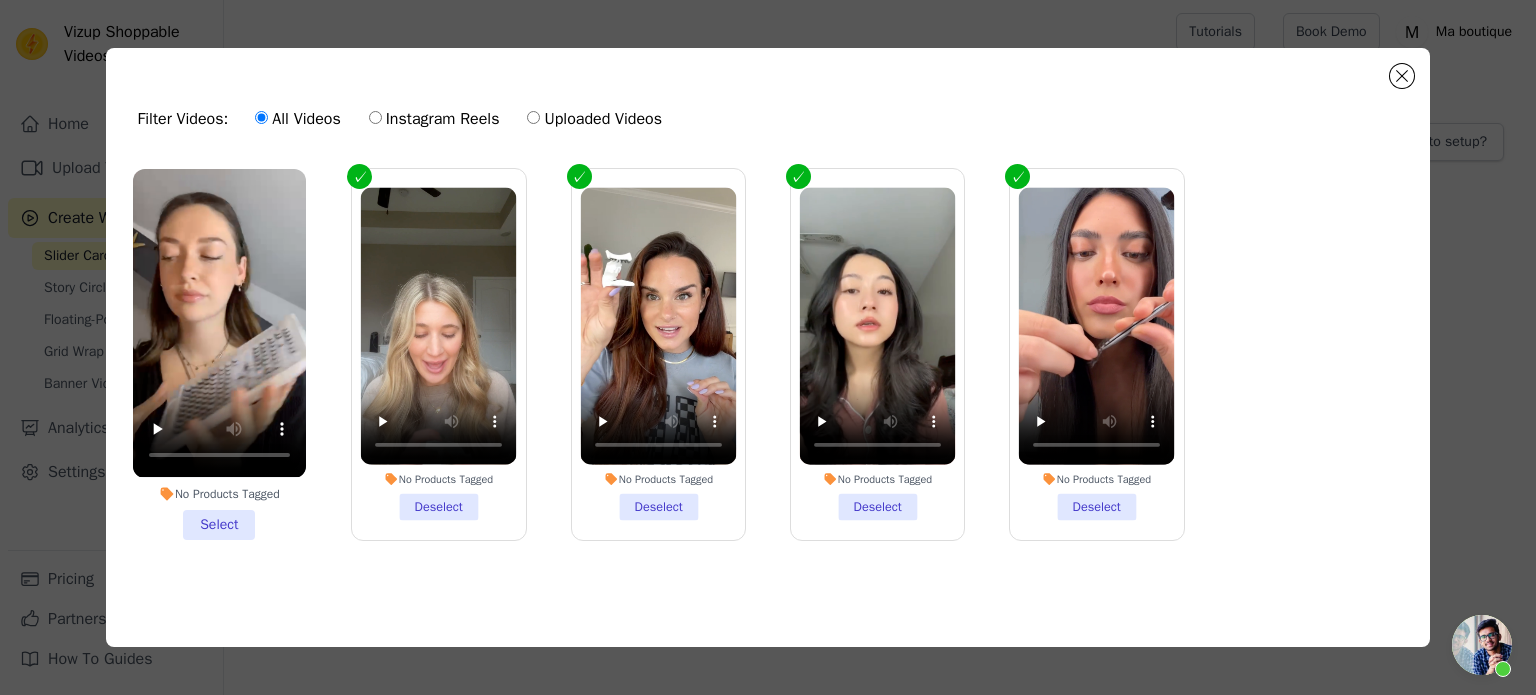 click on "No Products Tagged     Select" at bounding box center (219, 354) 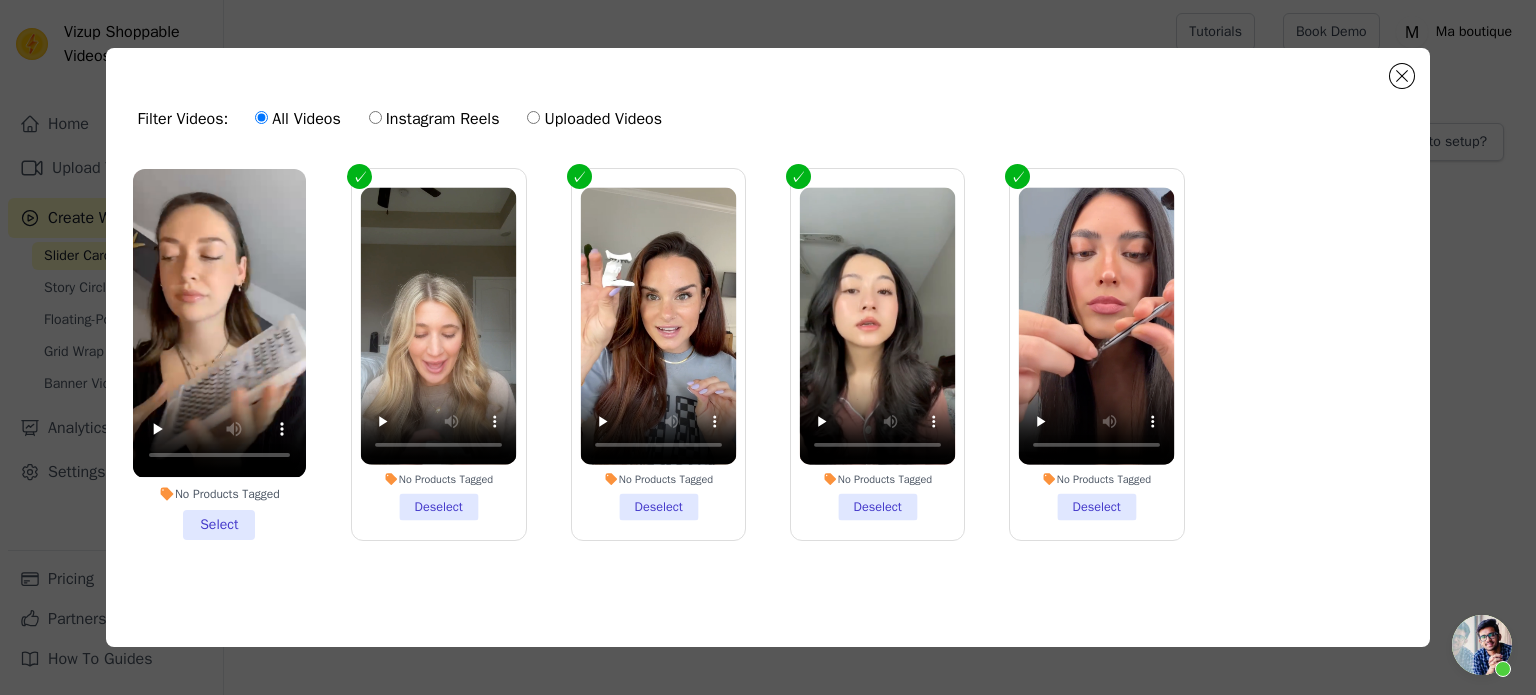 click on "No Products Tagged     Select" at bounding box center (0, 0) 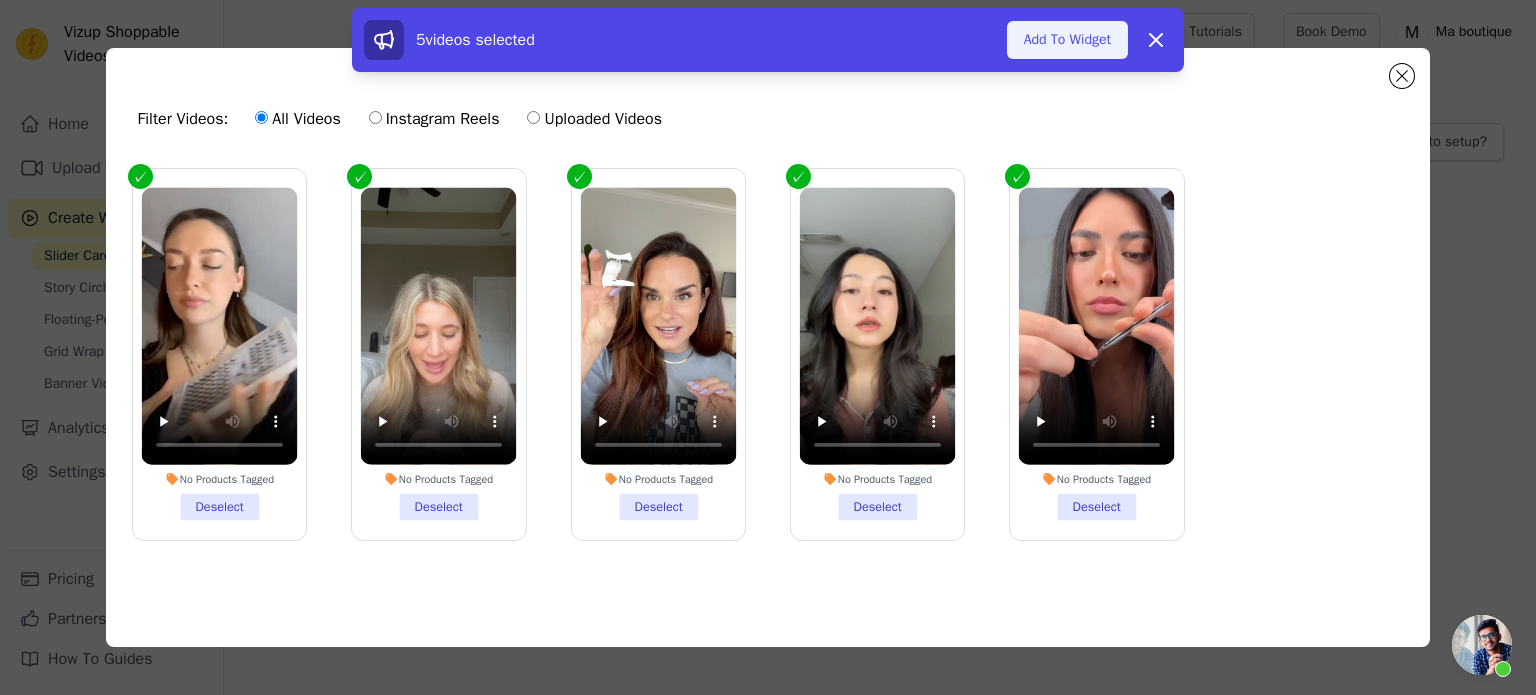 click on "Add To Widget" at bounding box center [1067, 40] 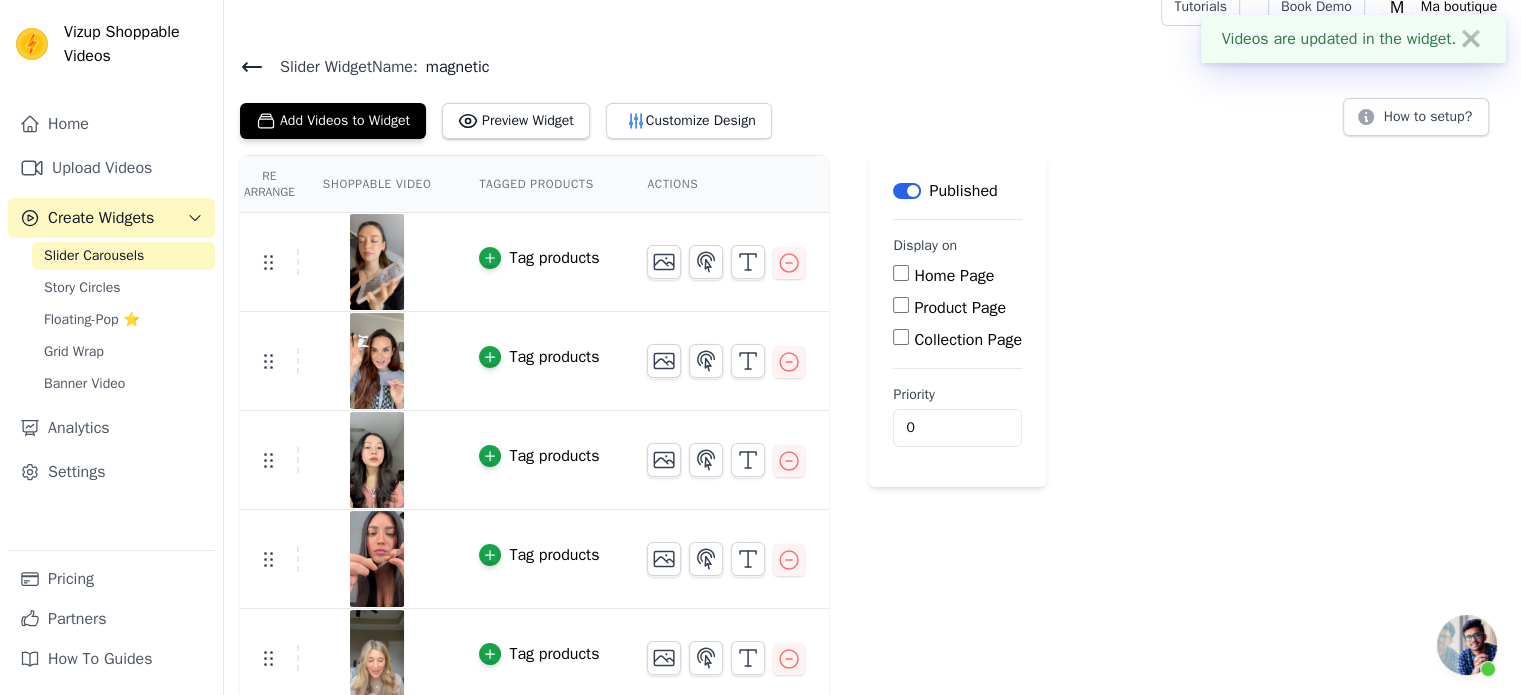 scroll, scrollTop: 36, scrollLeft: 0, axis: vertical 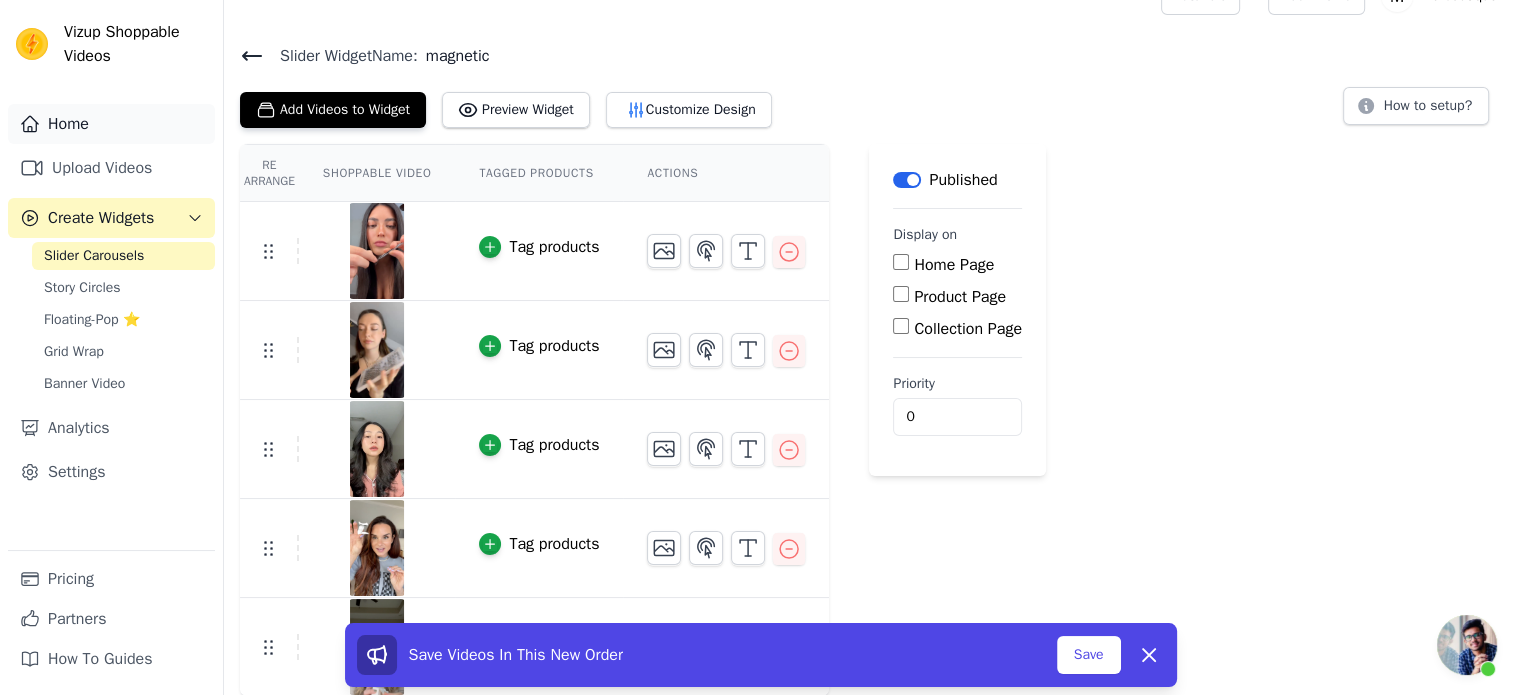 click on "Home" at bounding box center (111, 124) 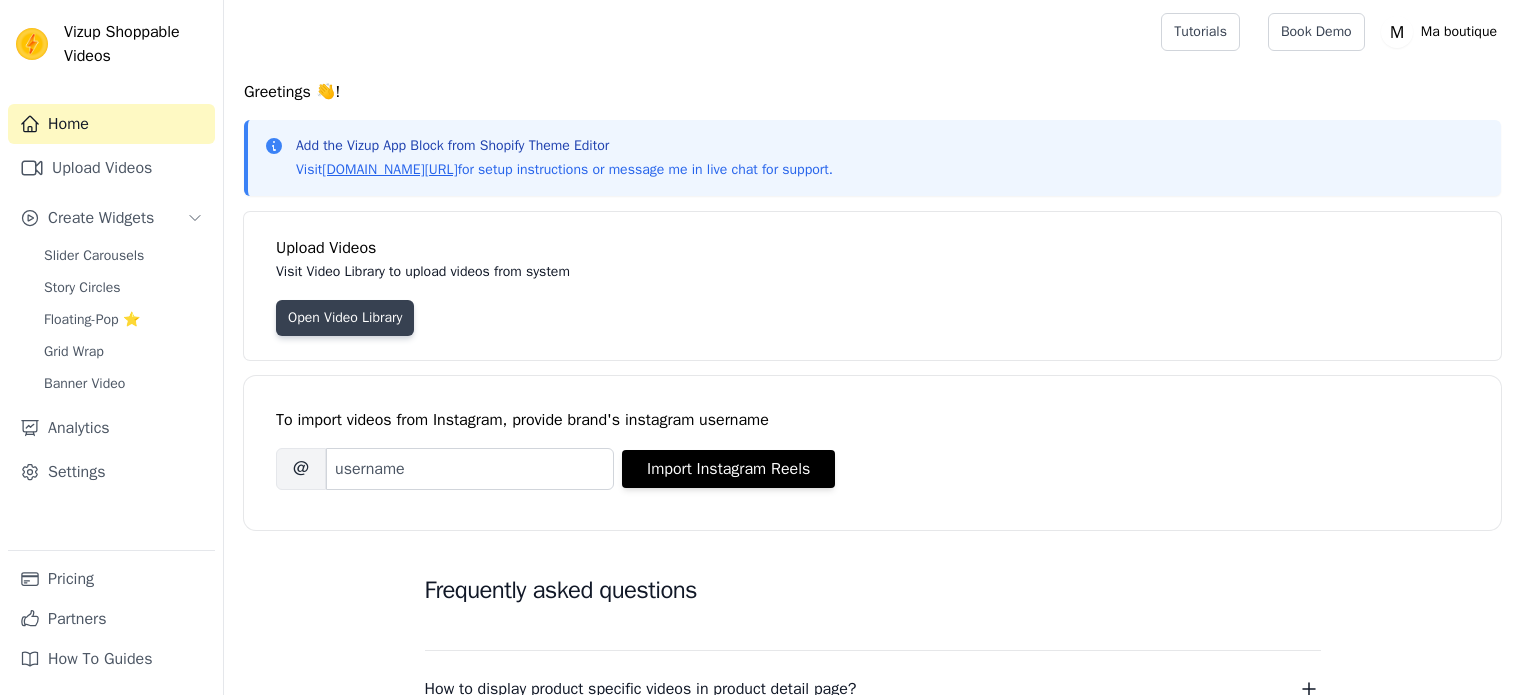 scroll, scrollTop: 0, scrollLeft: 0, axis: both 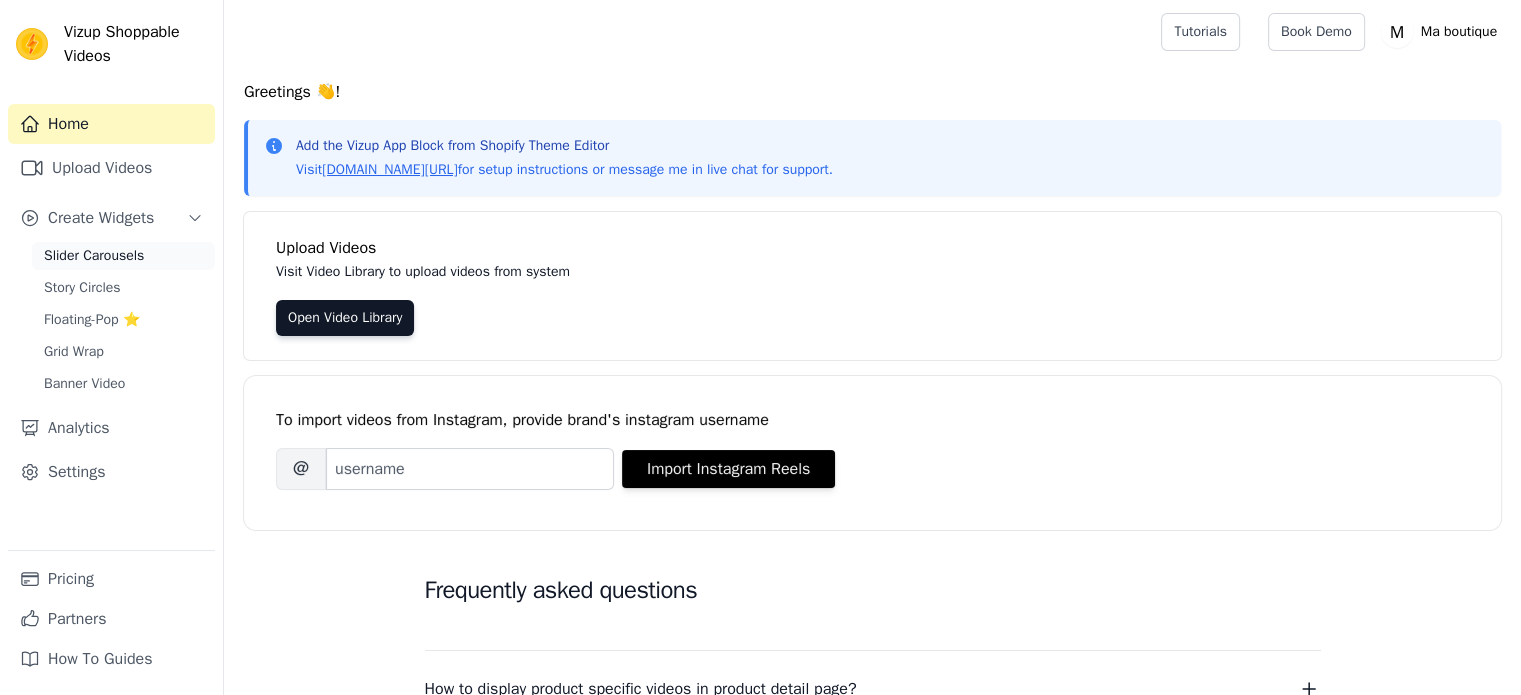 click on "Slider Carousels" at bounding box center (94, 256) 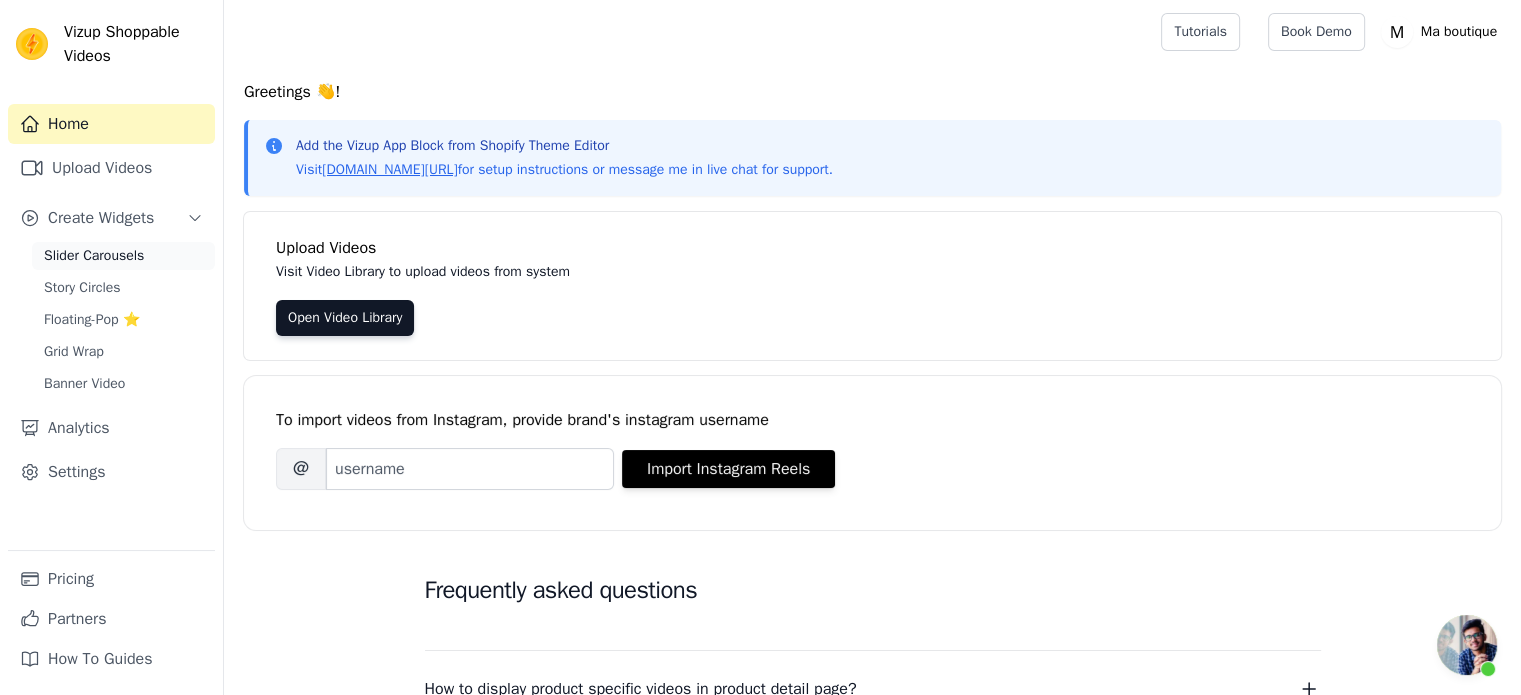 scroll, scrollTop: 404, scrollLeft: 0, axis: vertical 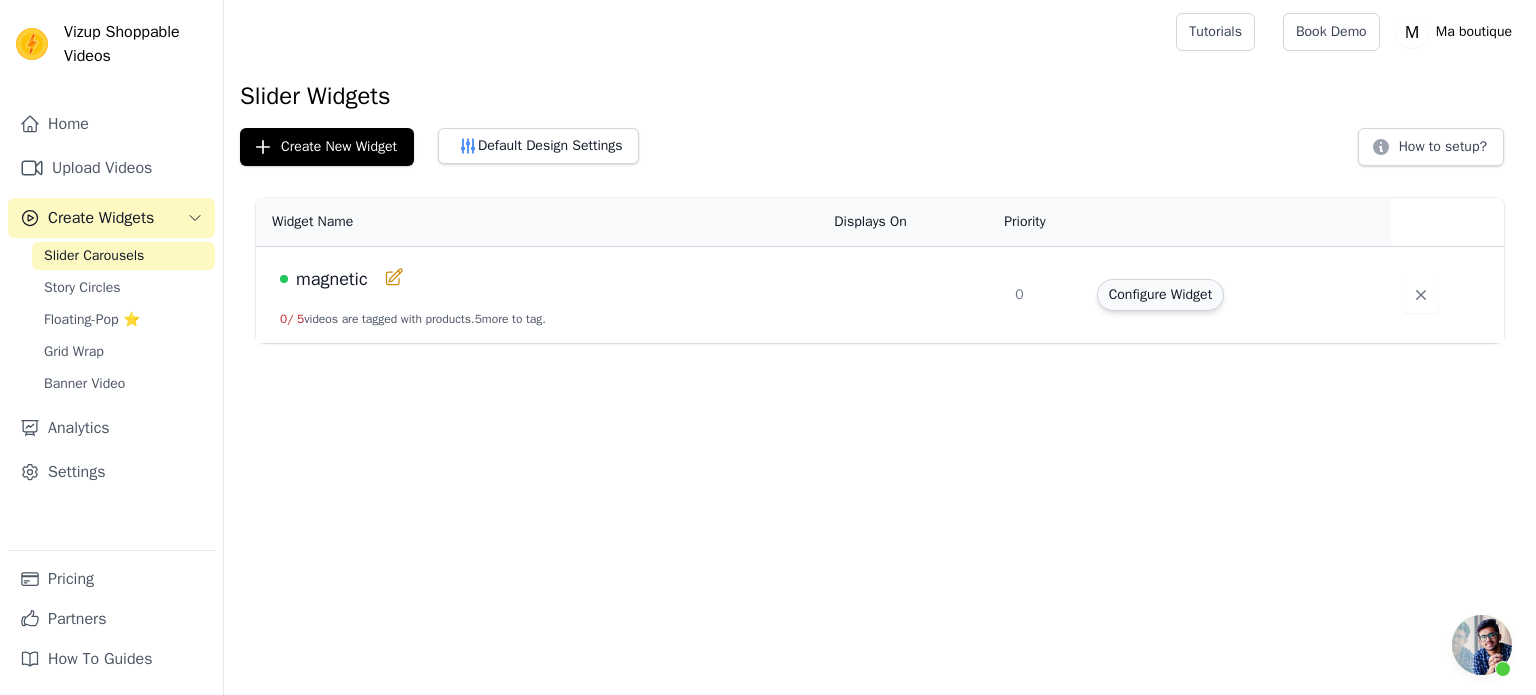 click on "Configure Widget" at bounding box center [1160, 295] 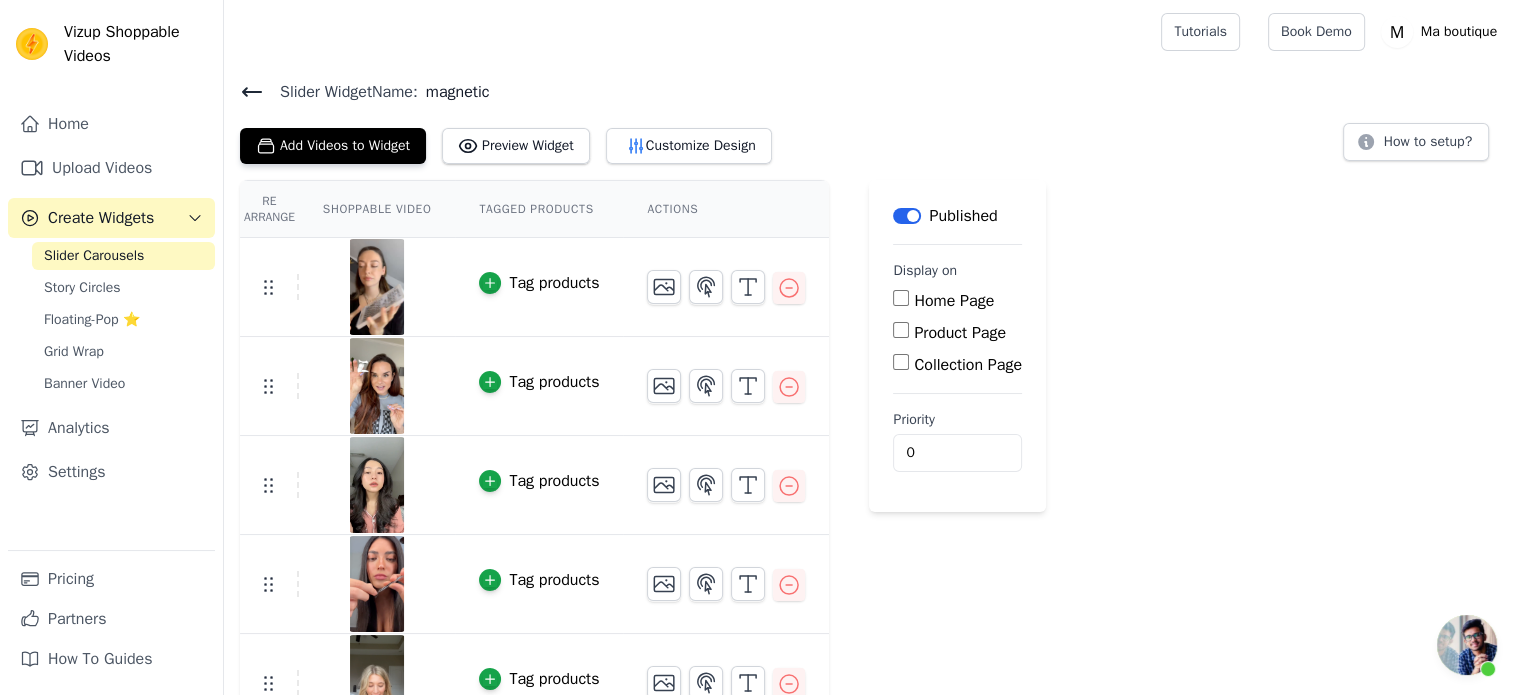 click on "Home Page" at bounding box center (901, 298) 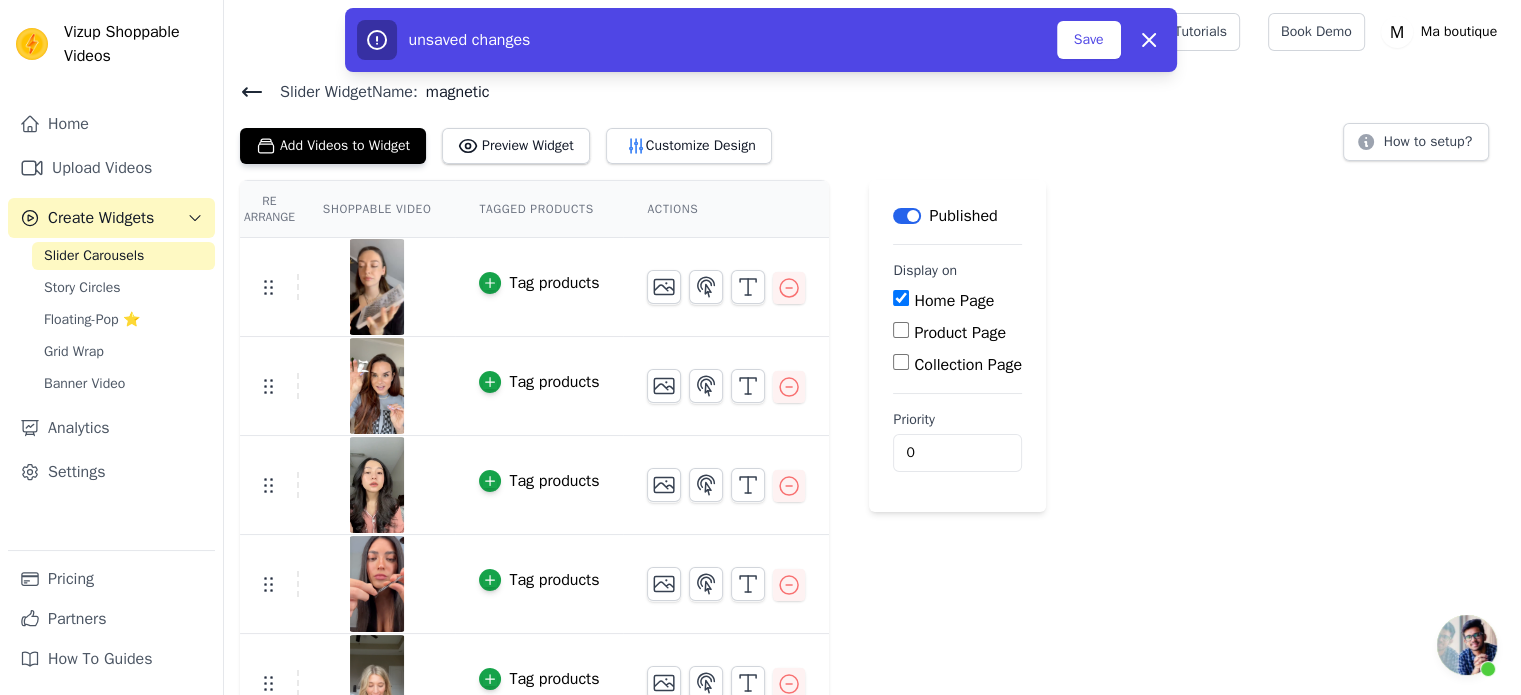 click on "Product Page" at bounding box center (901, 330) 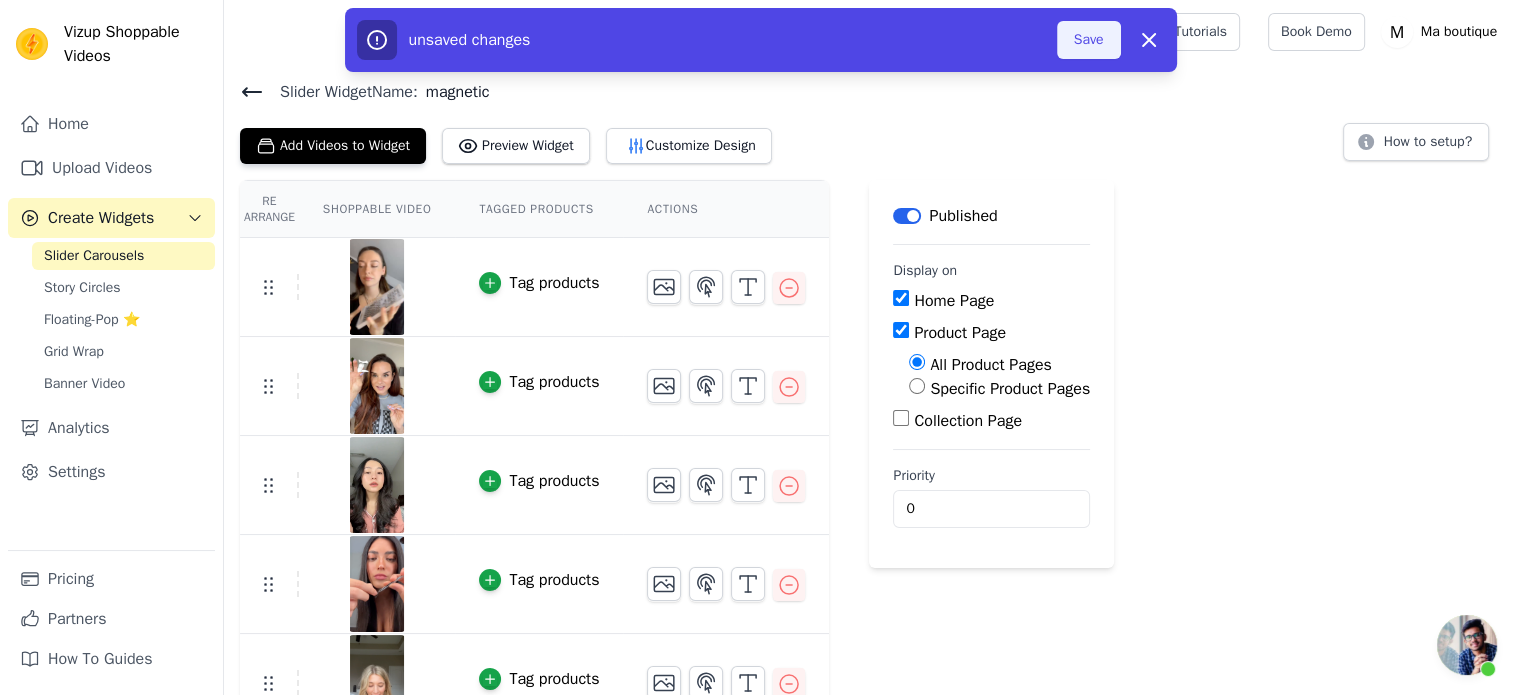 click on "Save" at bounding box center [1089, 40] 